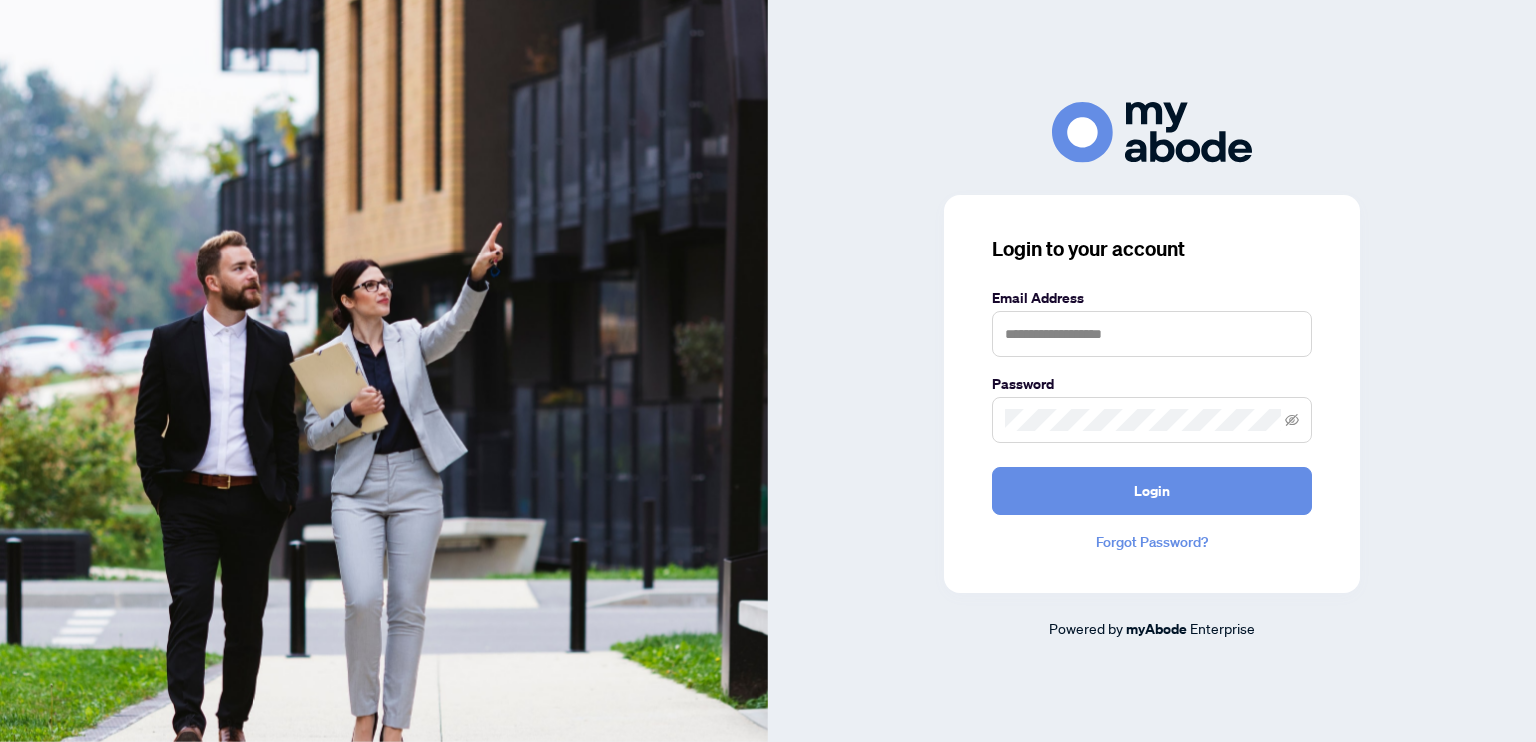 scroll, scrollTop: 0, scrollLeft: 0, axis: both 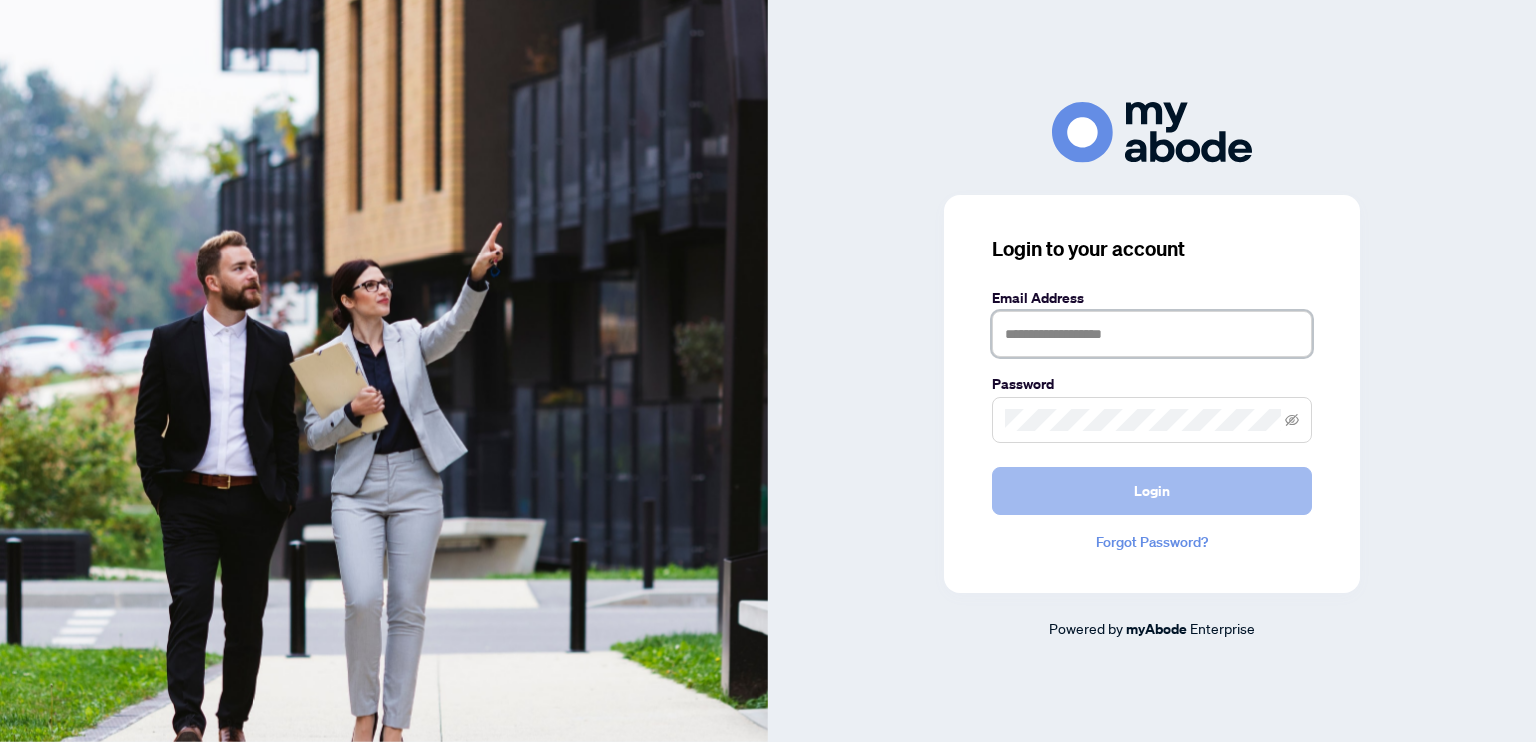 type on "**********" 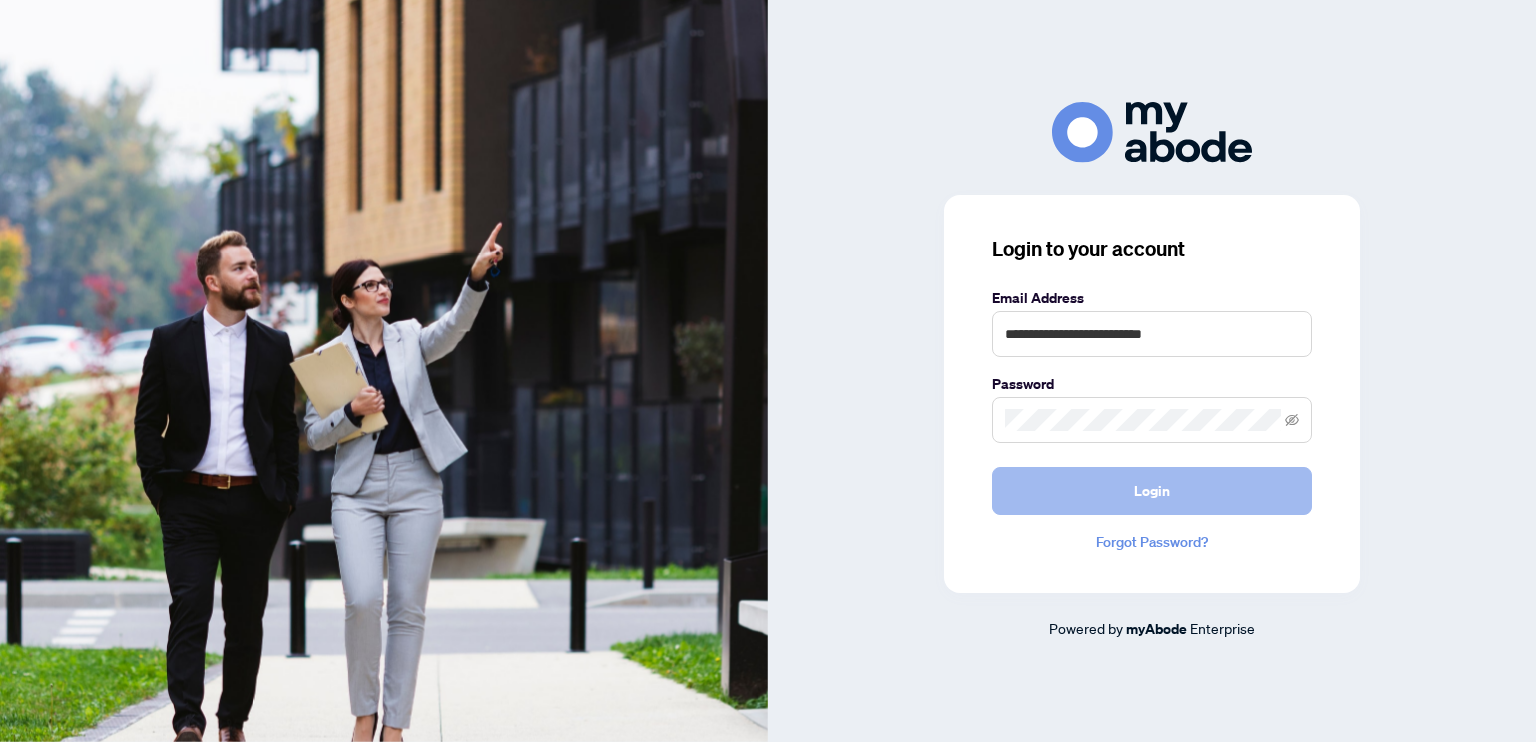 click on "Login" at bounding box center [1152, 491] 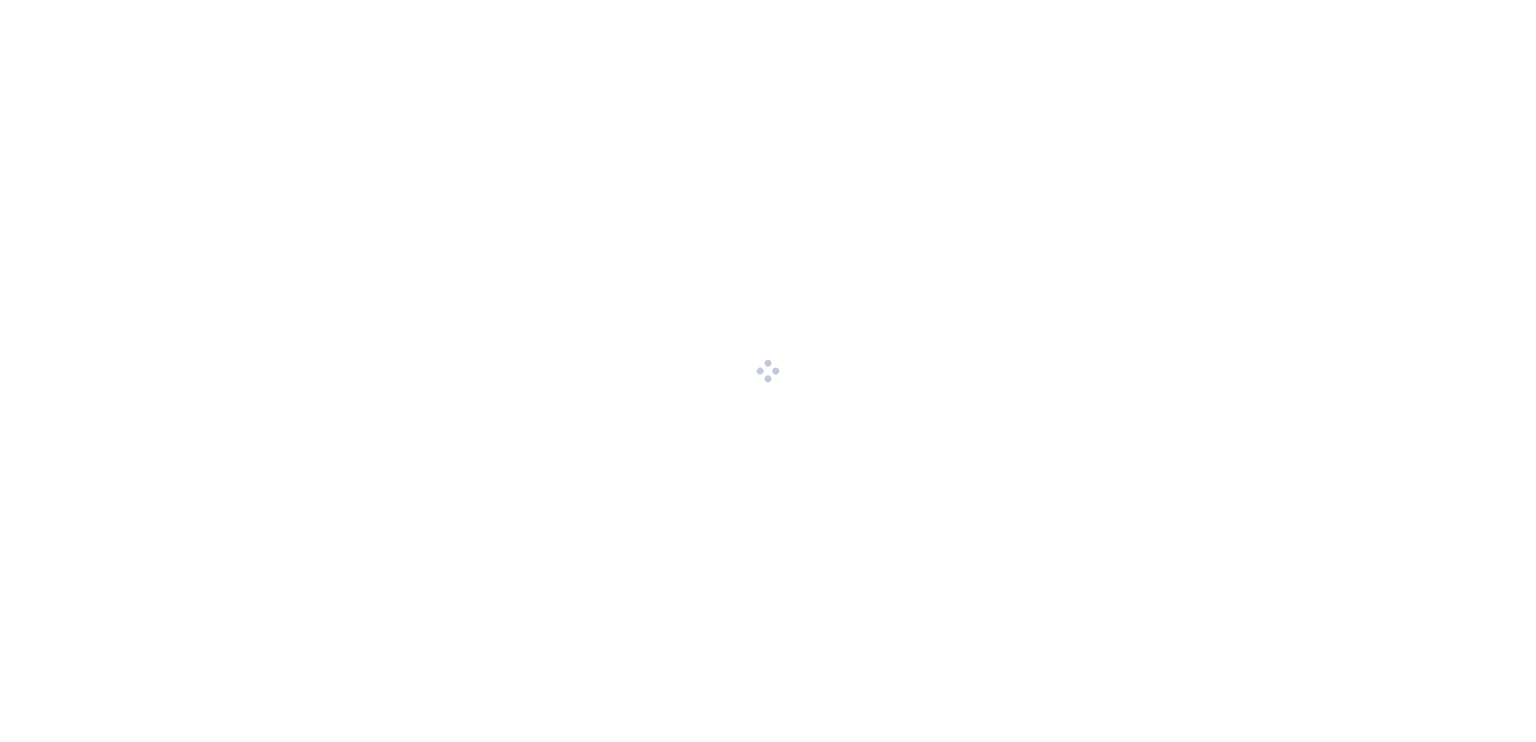scroll, scrollTop: 0, scrollLeft: 0, axis: both 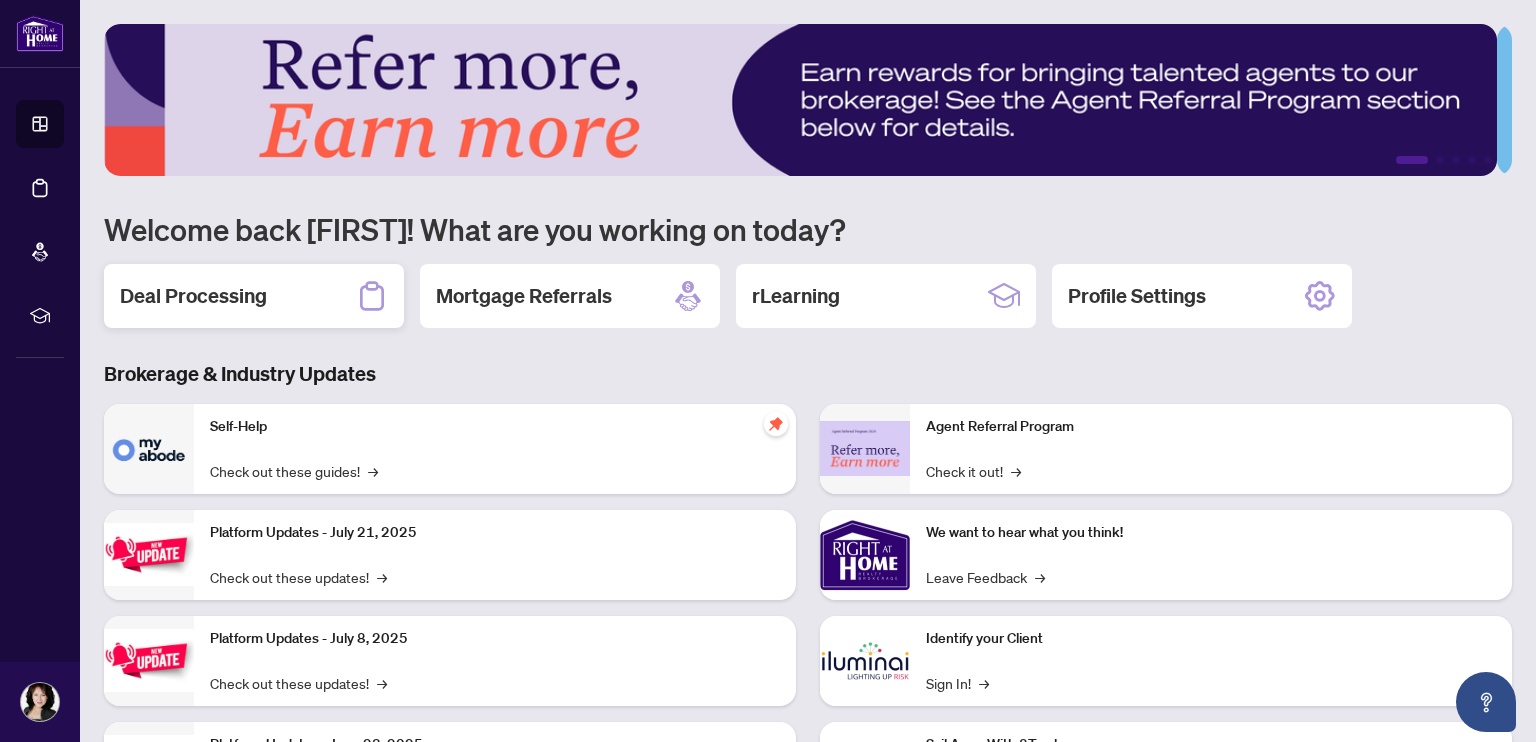 click on "Deal Processing" at bounding box center (193, 296) 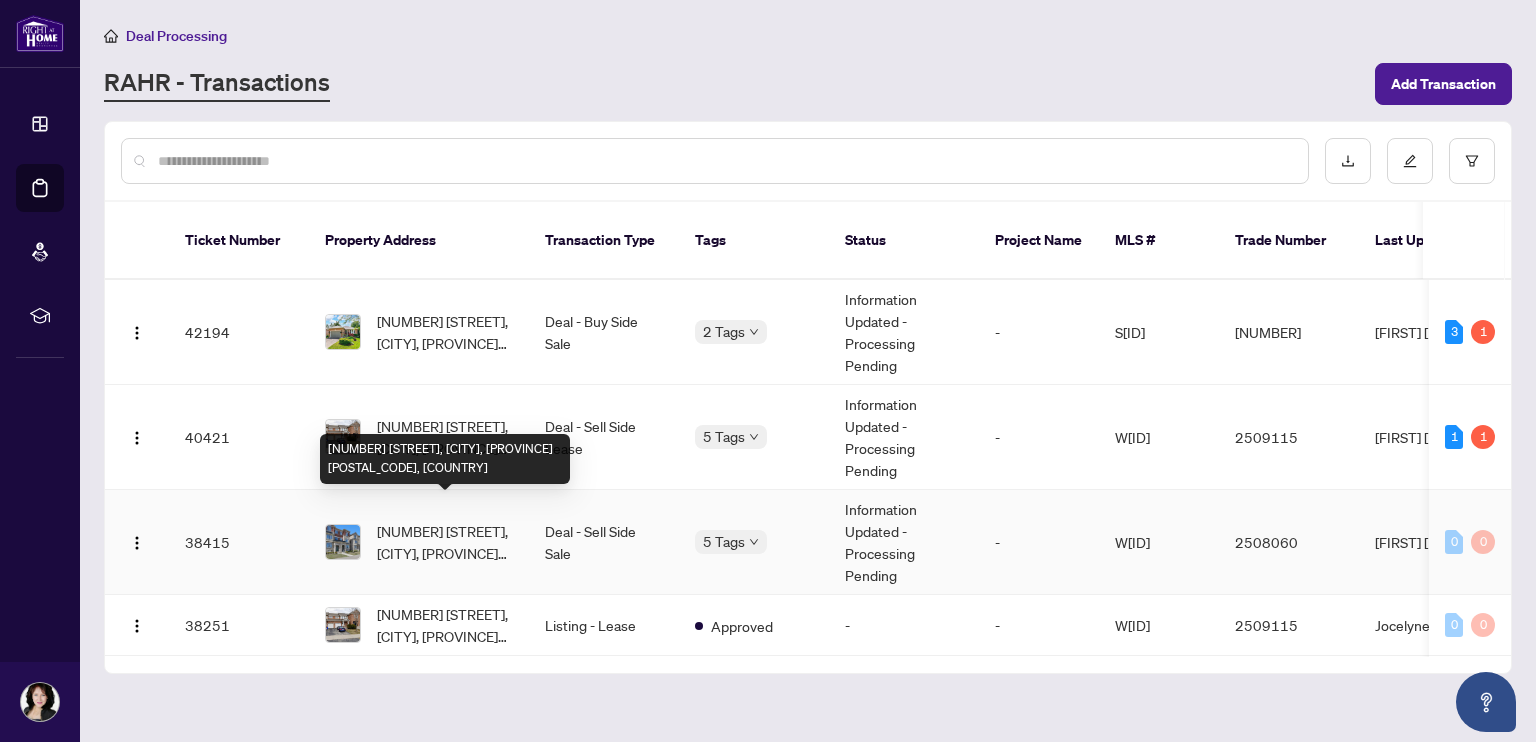 click on "[NUMBER] [STREET], [CITY], [PROVINCE] [POSTAL_CODE], [COUNTRY]" at bounding box center [445, 542] 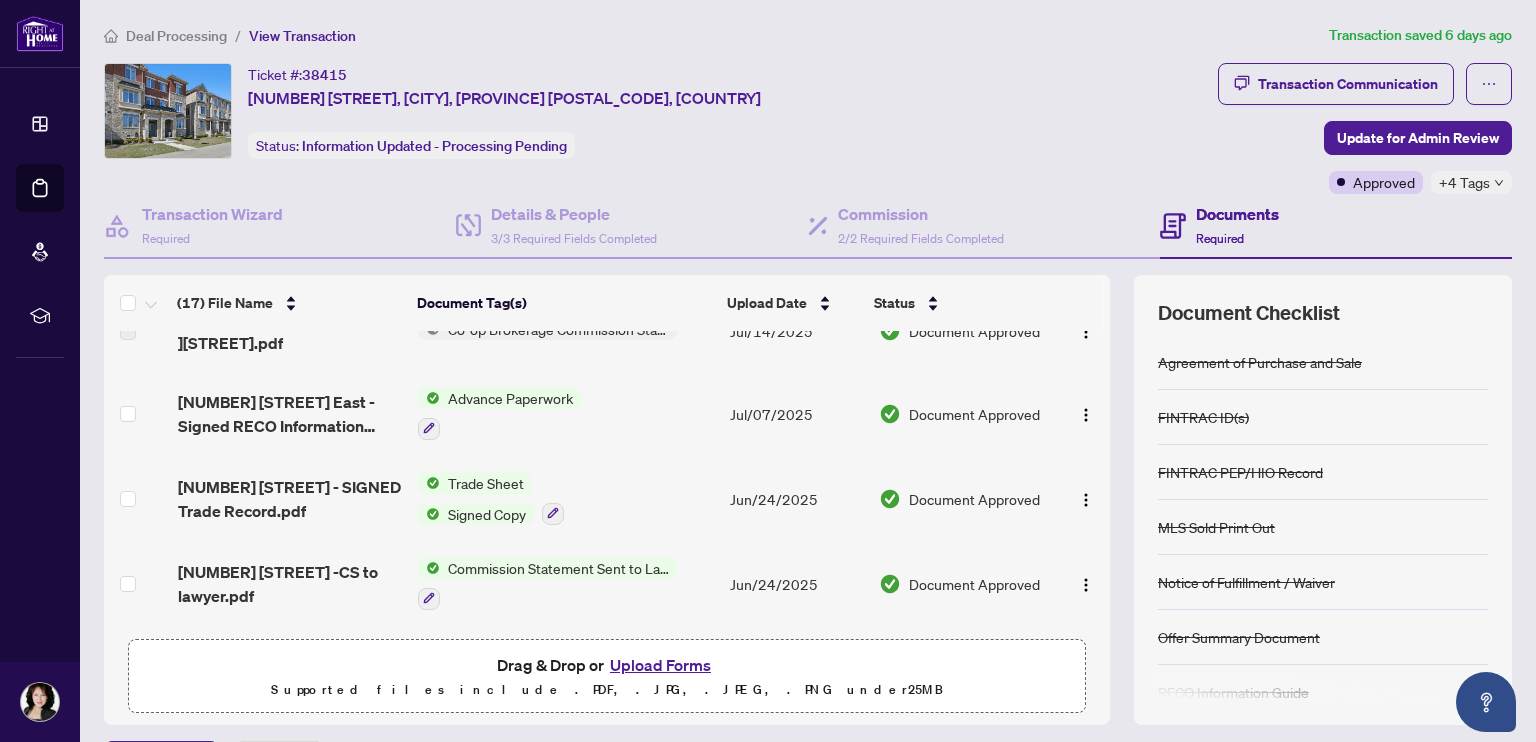 scroll, scrollTop: 0, scrollLeft: 0, axis: both 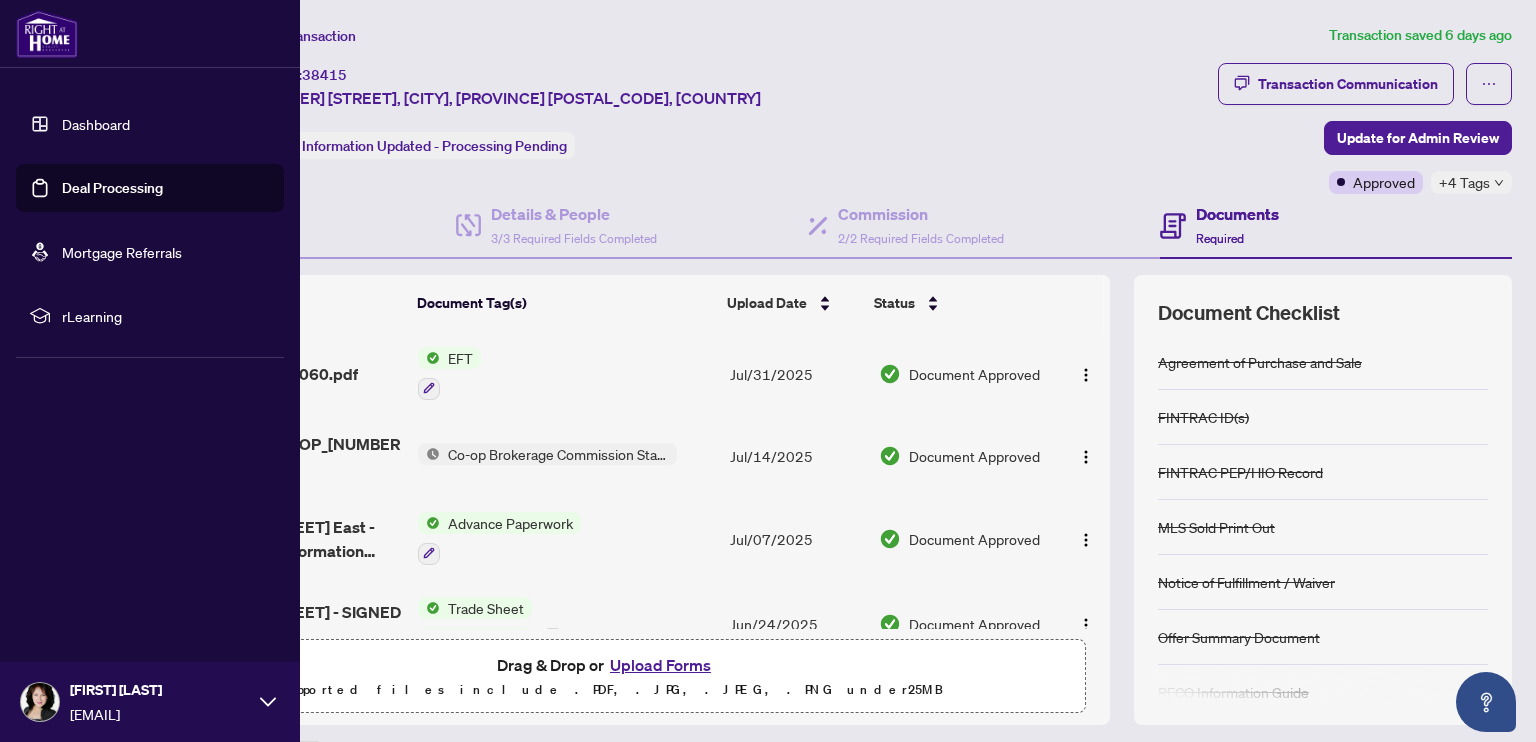 click on "Dashboard" at bounding box center (96, 124) 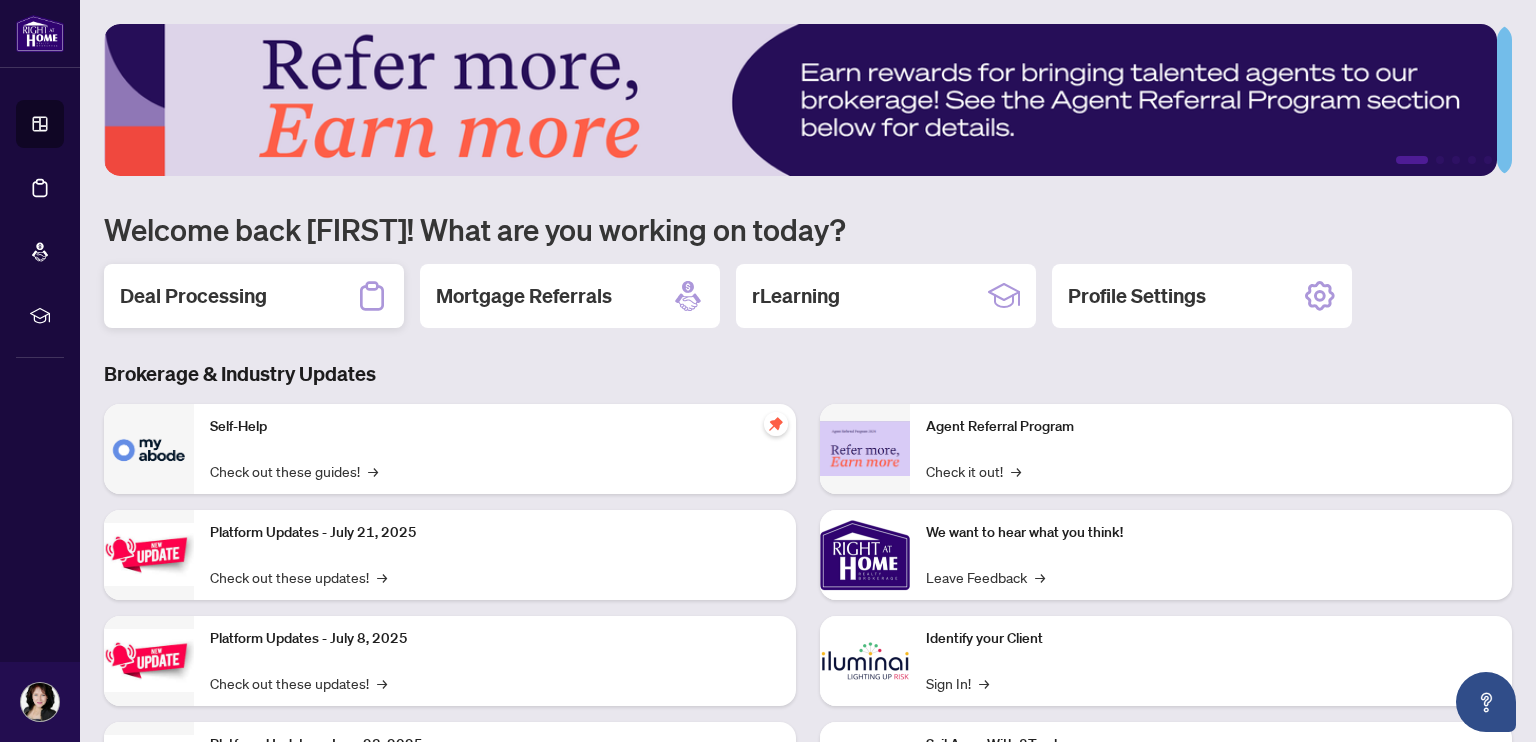 click on "Deal Processing" at bounding box center (193, 296) 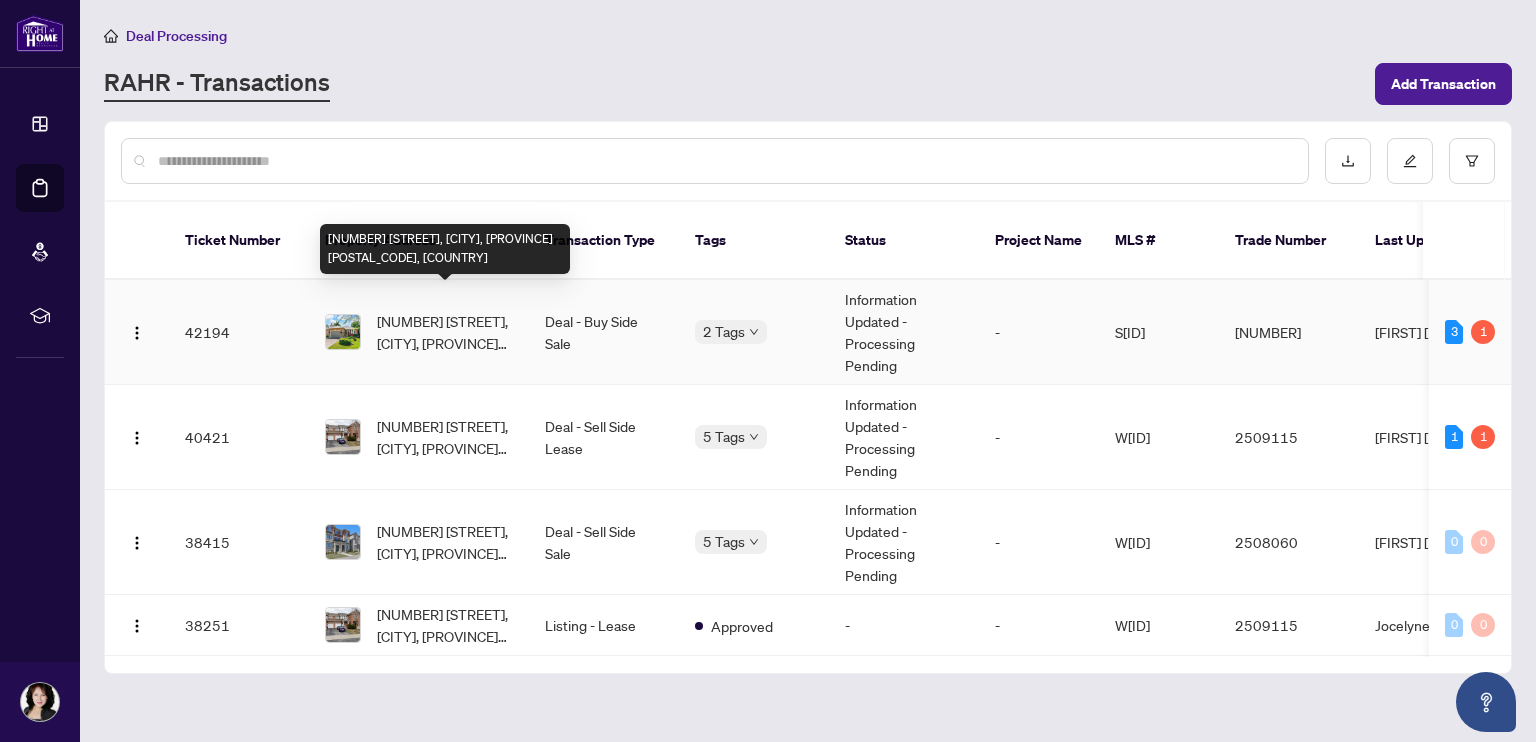 click on "[NUMBER] [STREET], [CITY], [PROVINCE] [POSTAL_CODE], [COUNTRY]" at bounding box center [445, 332] 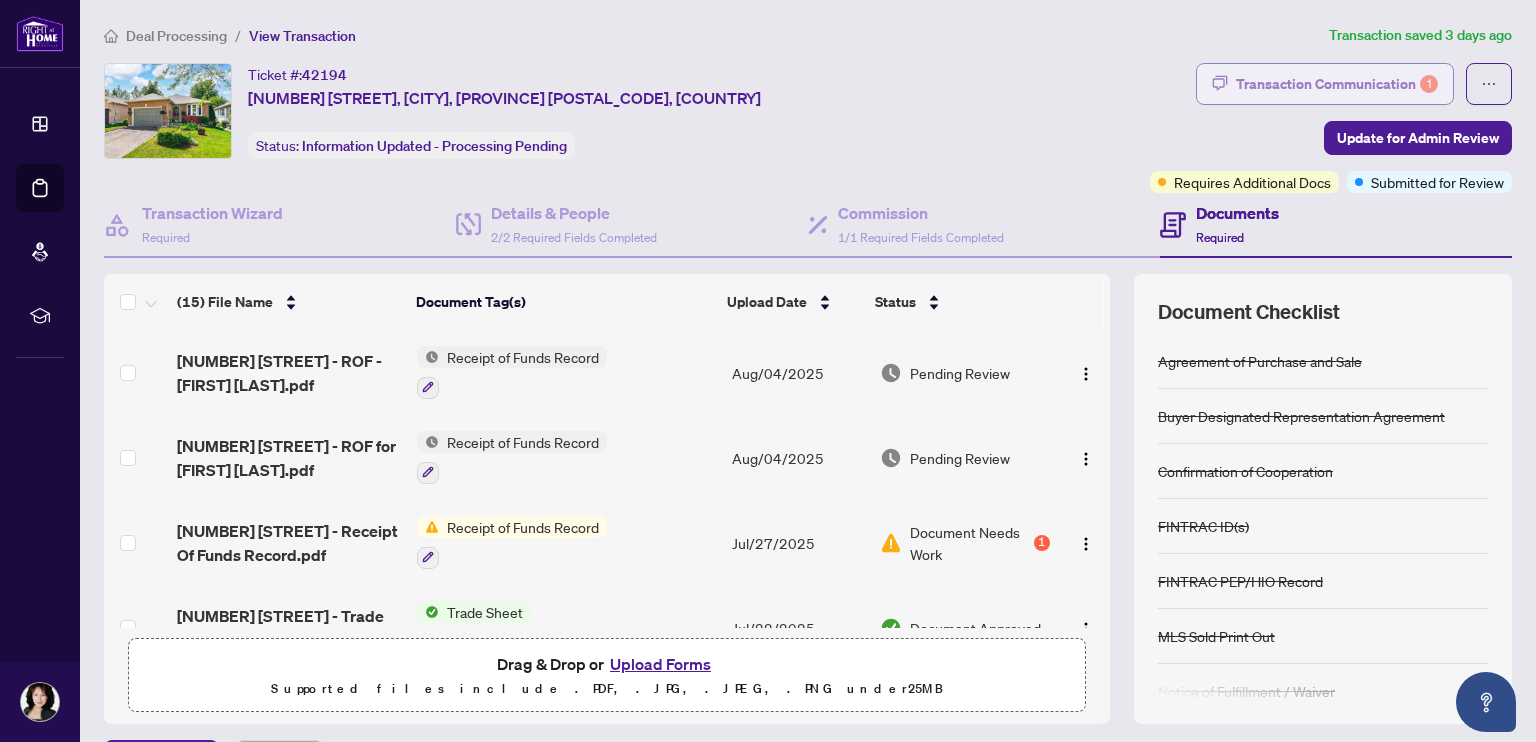 click on "Transaction Communication 1" at bounding box center [1337, 84] 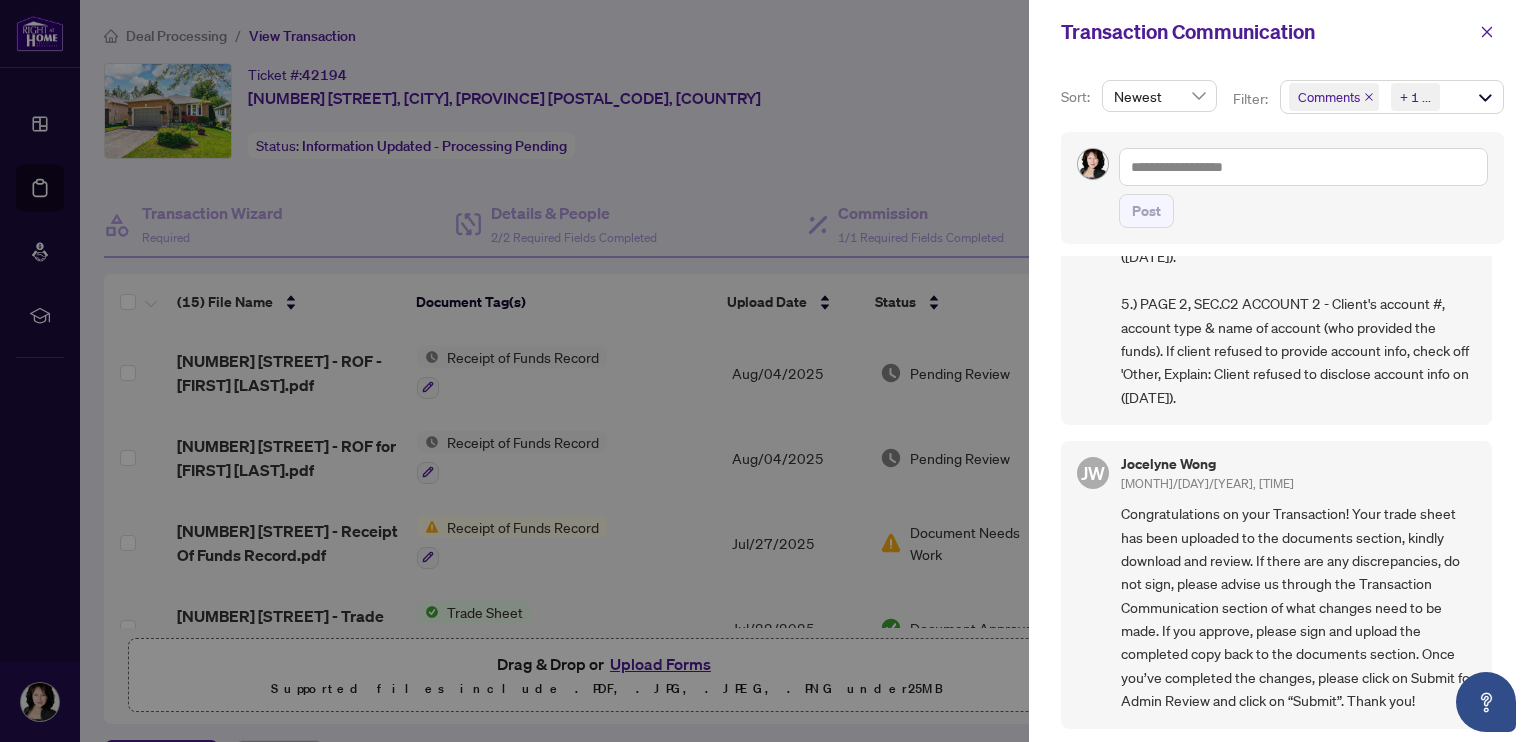 scroll, scrollTop: 0, scrollLeft: 0, axis: both 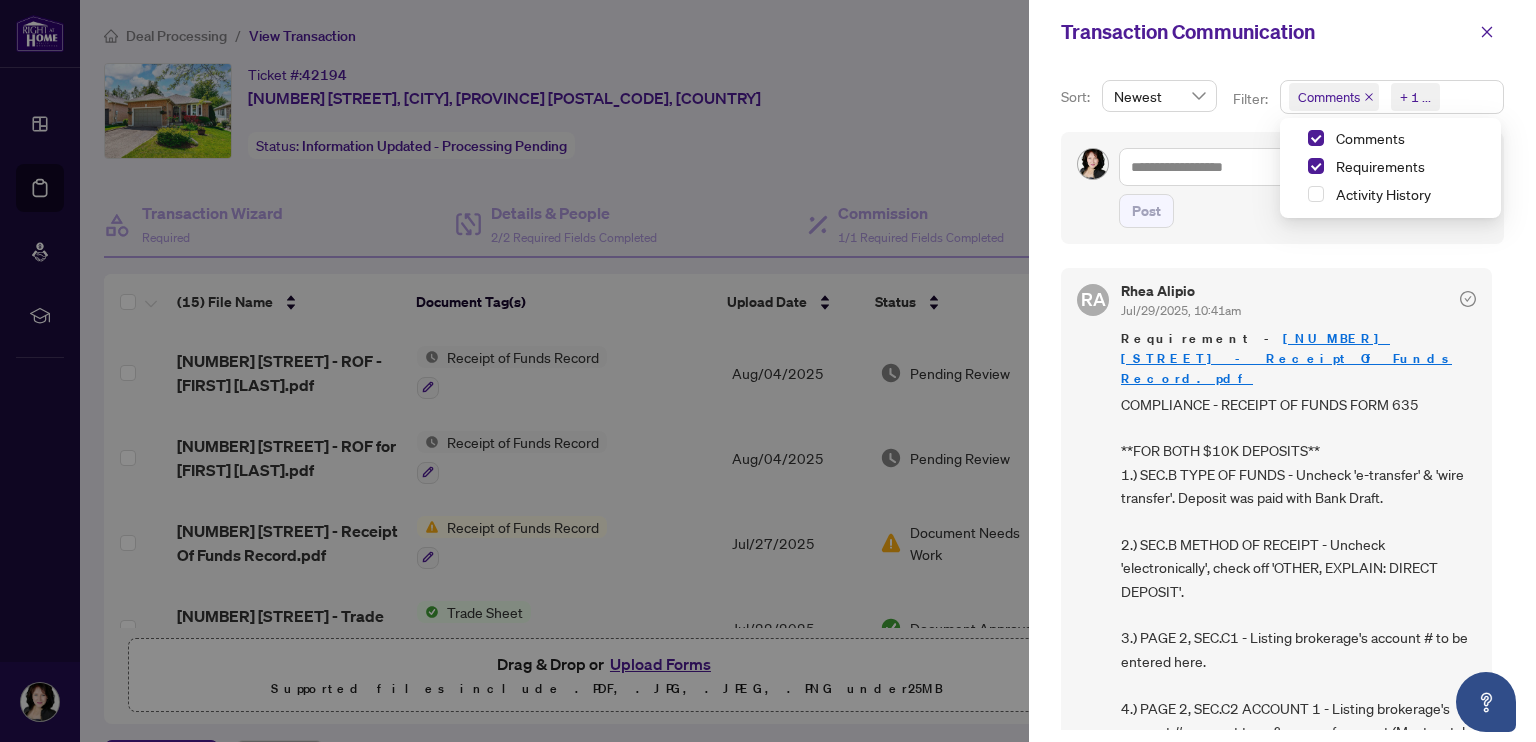 click on "+ 1 ..." at bounding box center [1415, 97] 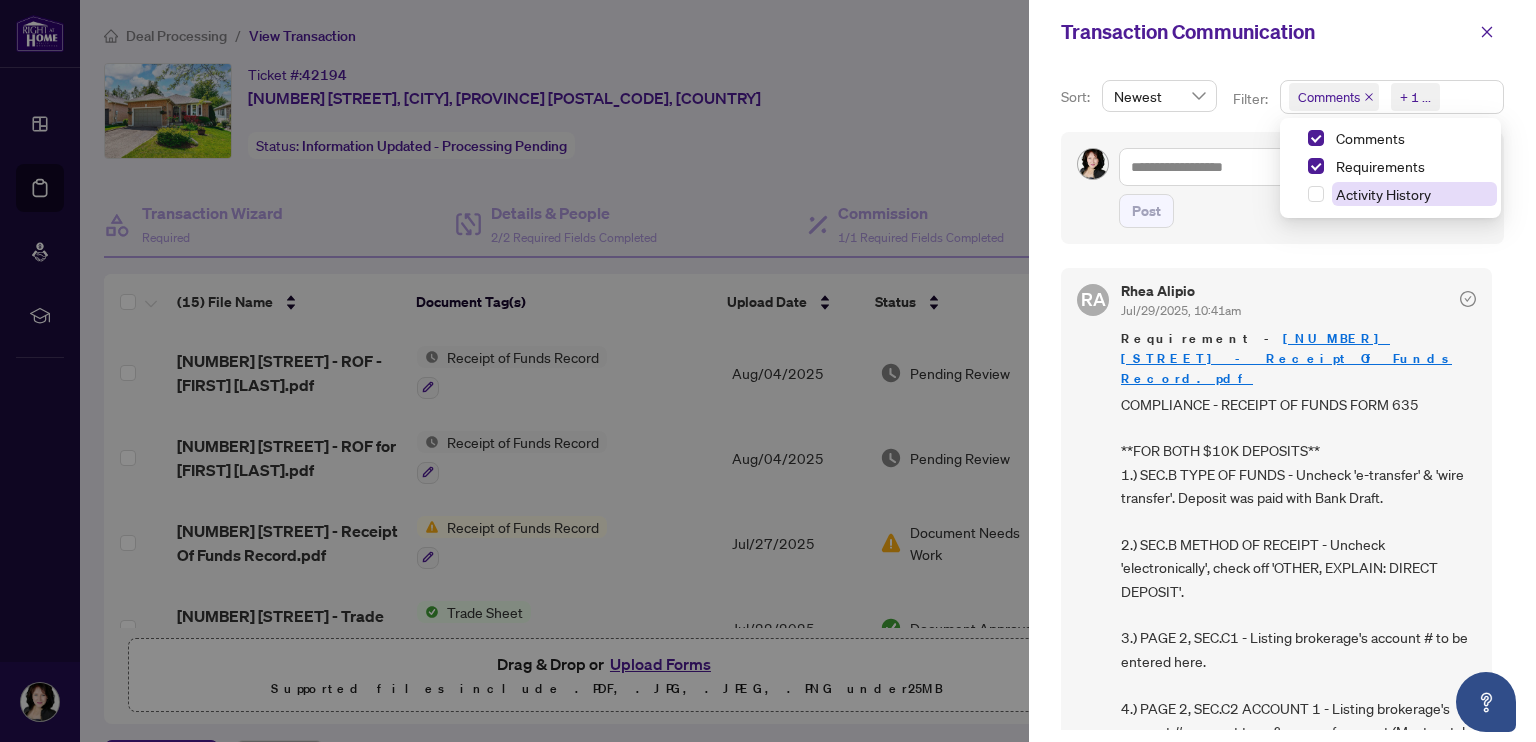 click on "Activity History" at bounding box center [1383, 194] 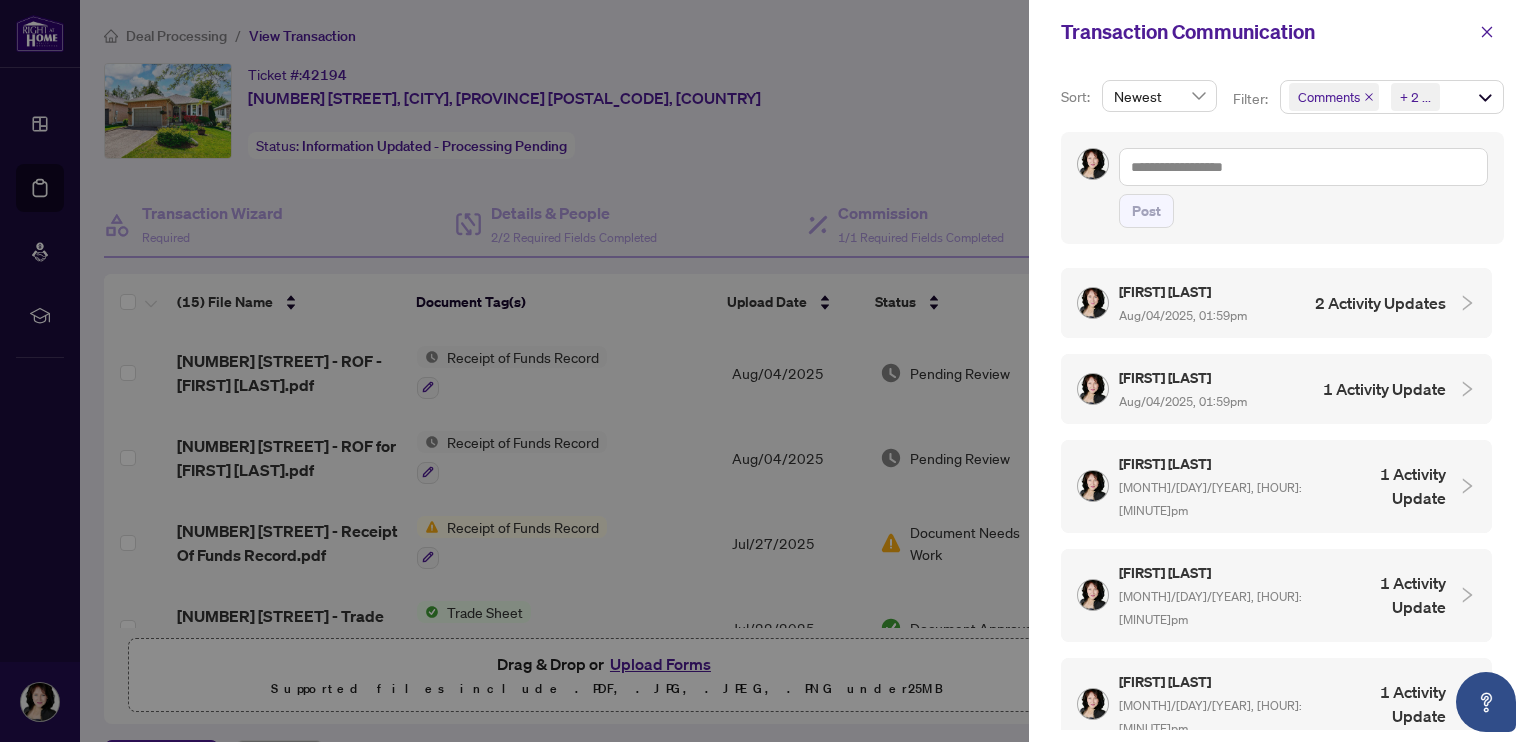 click on "Post" at bounding box center [1282, 188] 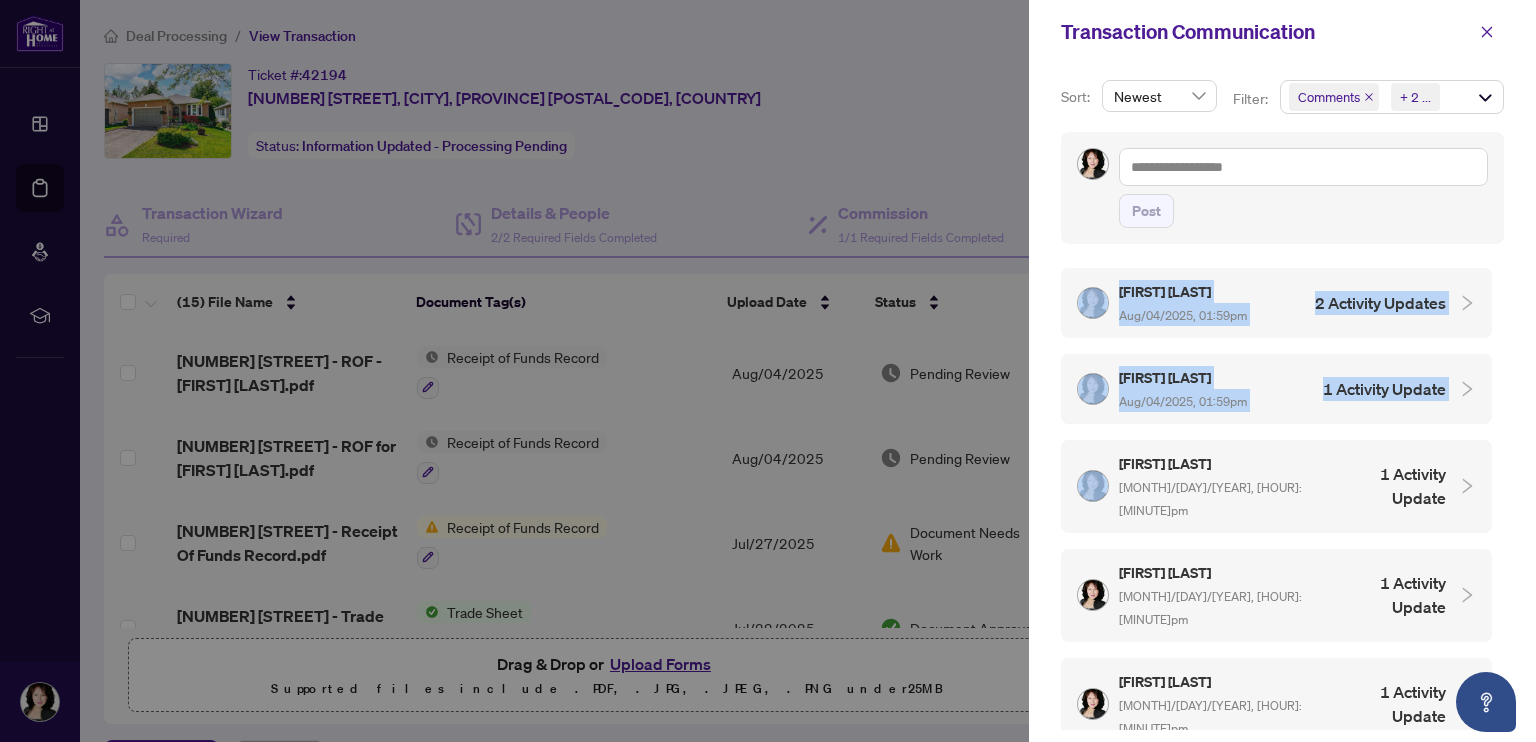 drag, startPoint x: 1490, startPoint y: 275, endPoint x: 1519, endPoint y: 423, distance: 150.81445 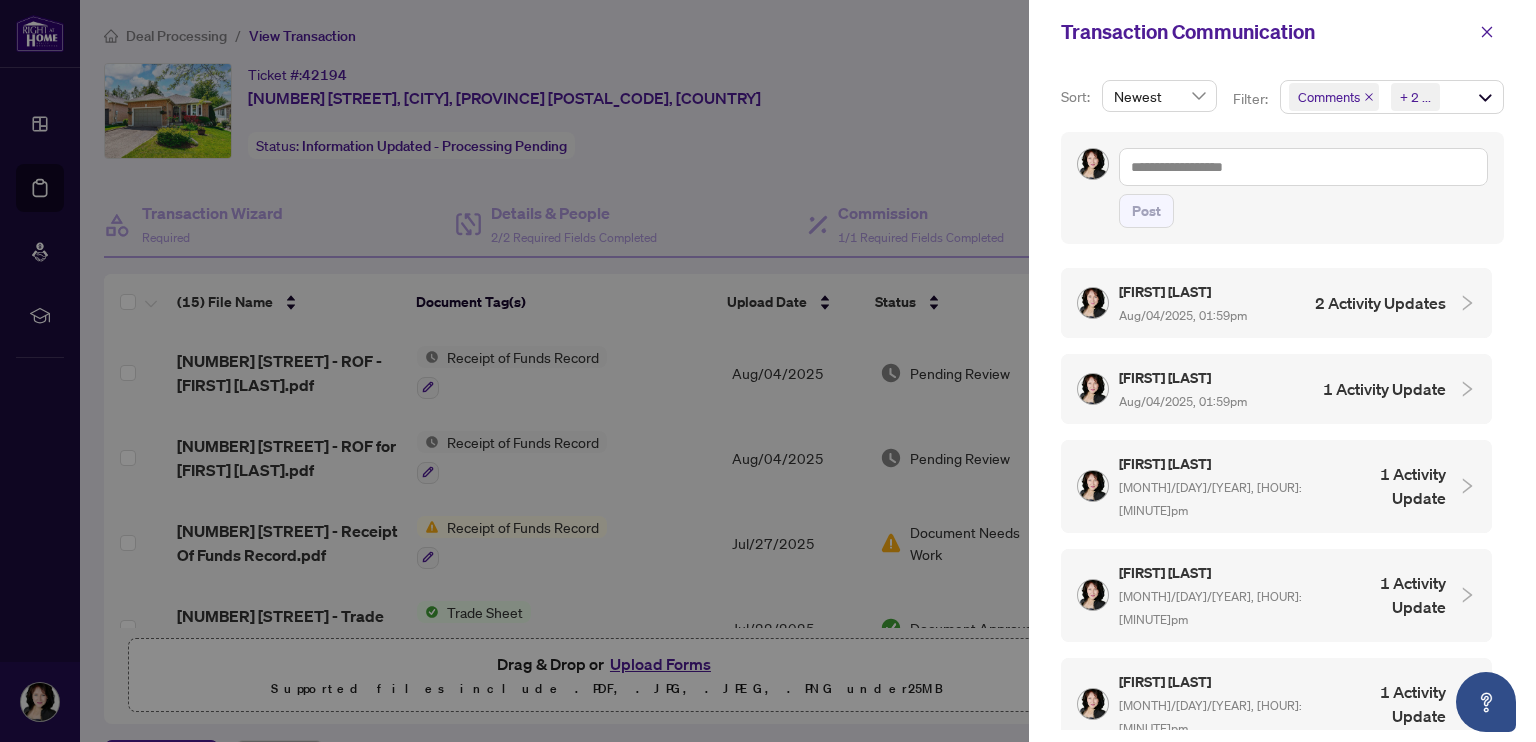 click on "Post" at bounding box center [1303, 211] 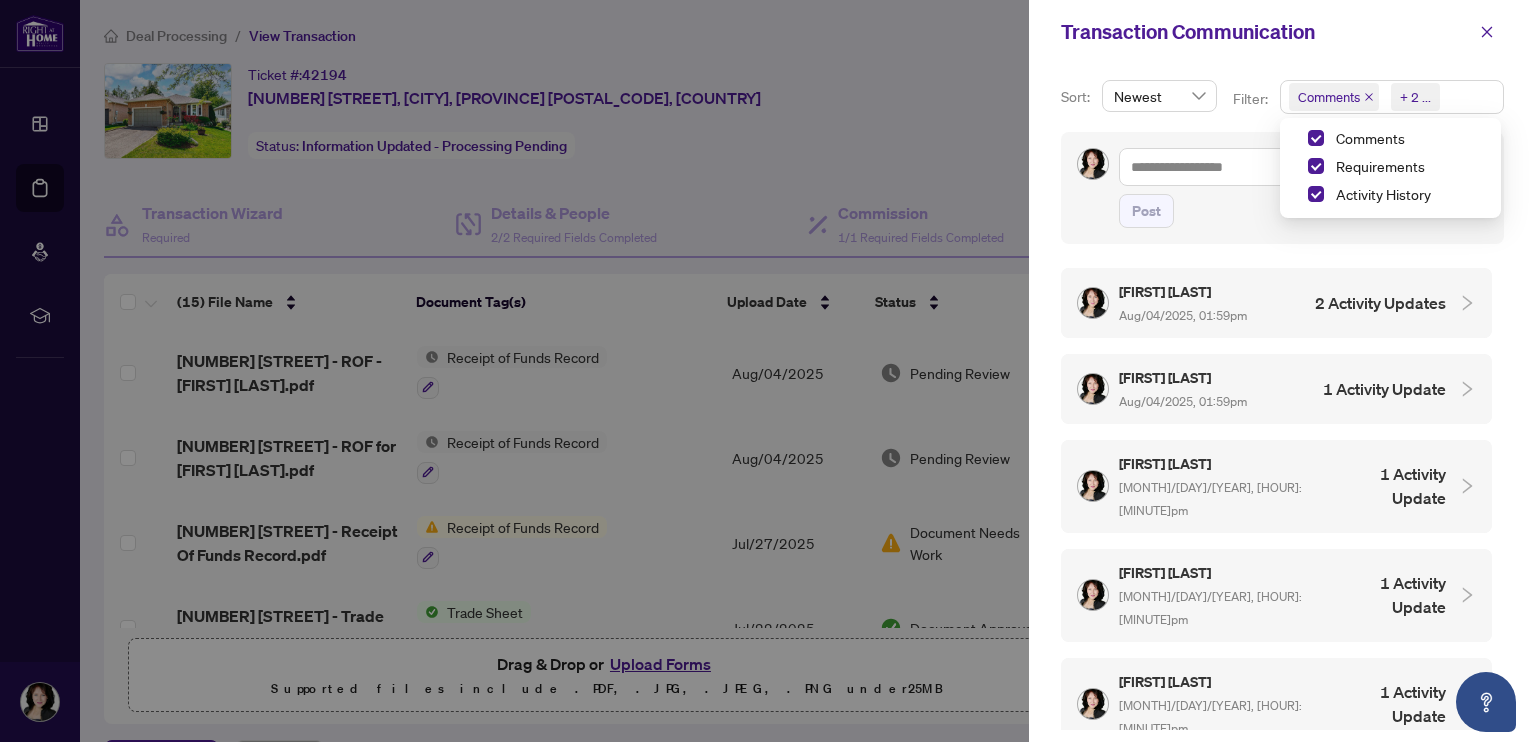 click on "Comments Requirements Activity History + 2 ..." at bounding box center (1392, 97) 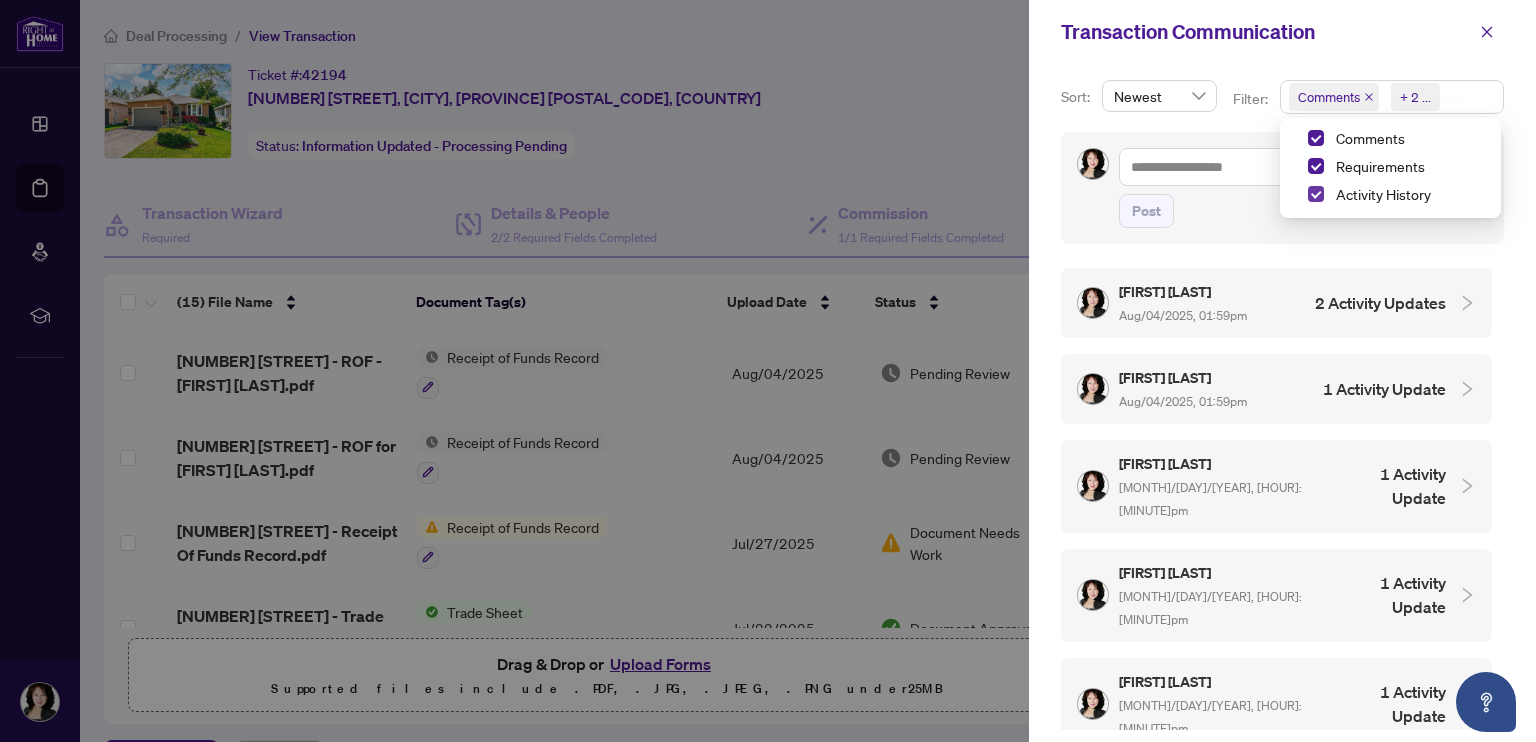 click at bounding box center (1316, 194) 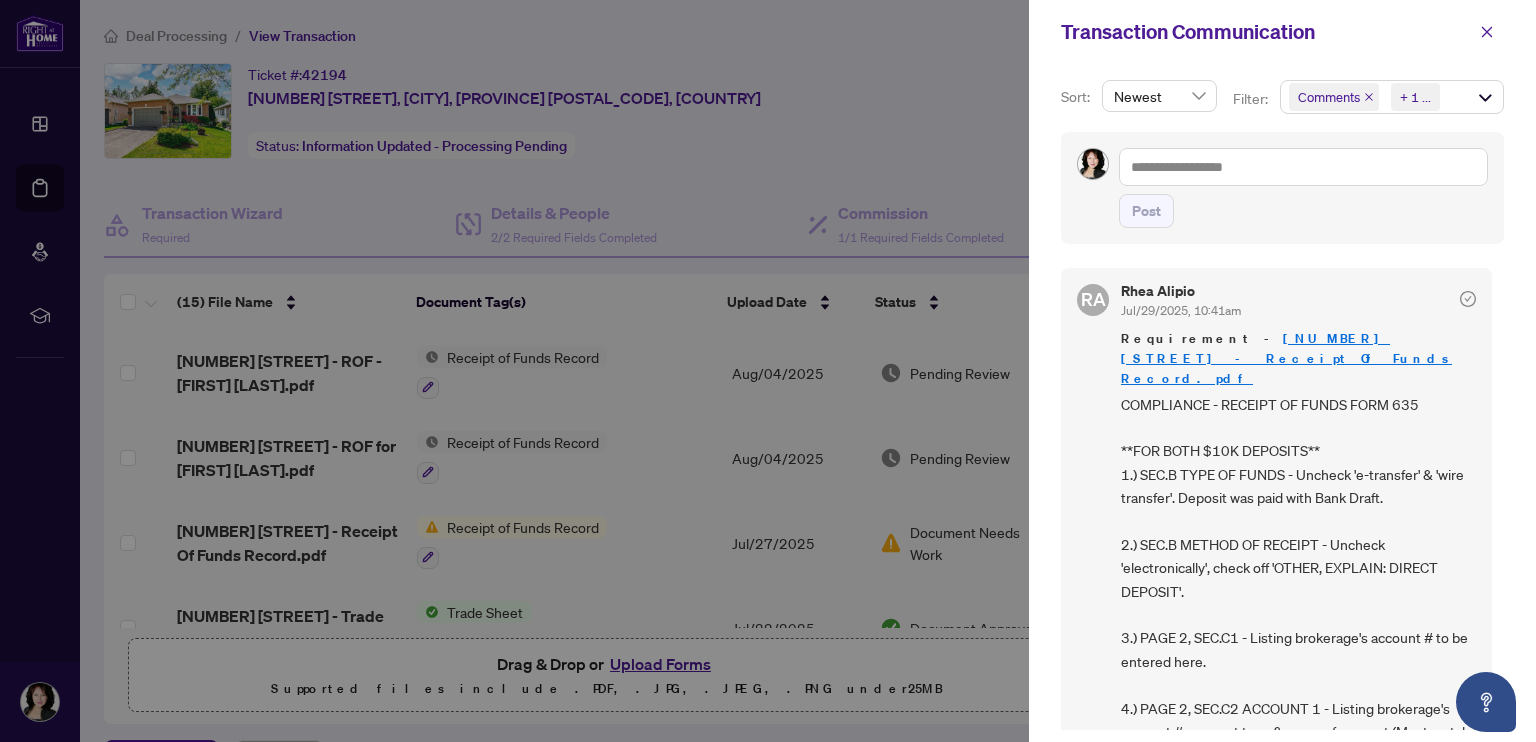 click on "Post" at bounding box center [1303, 211] 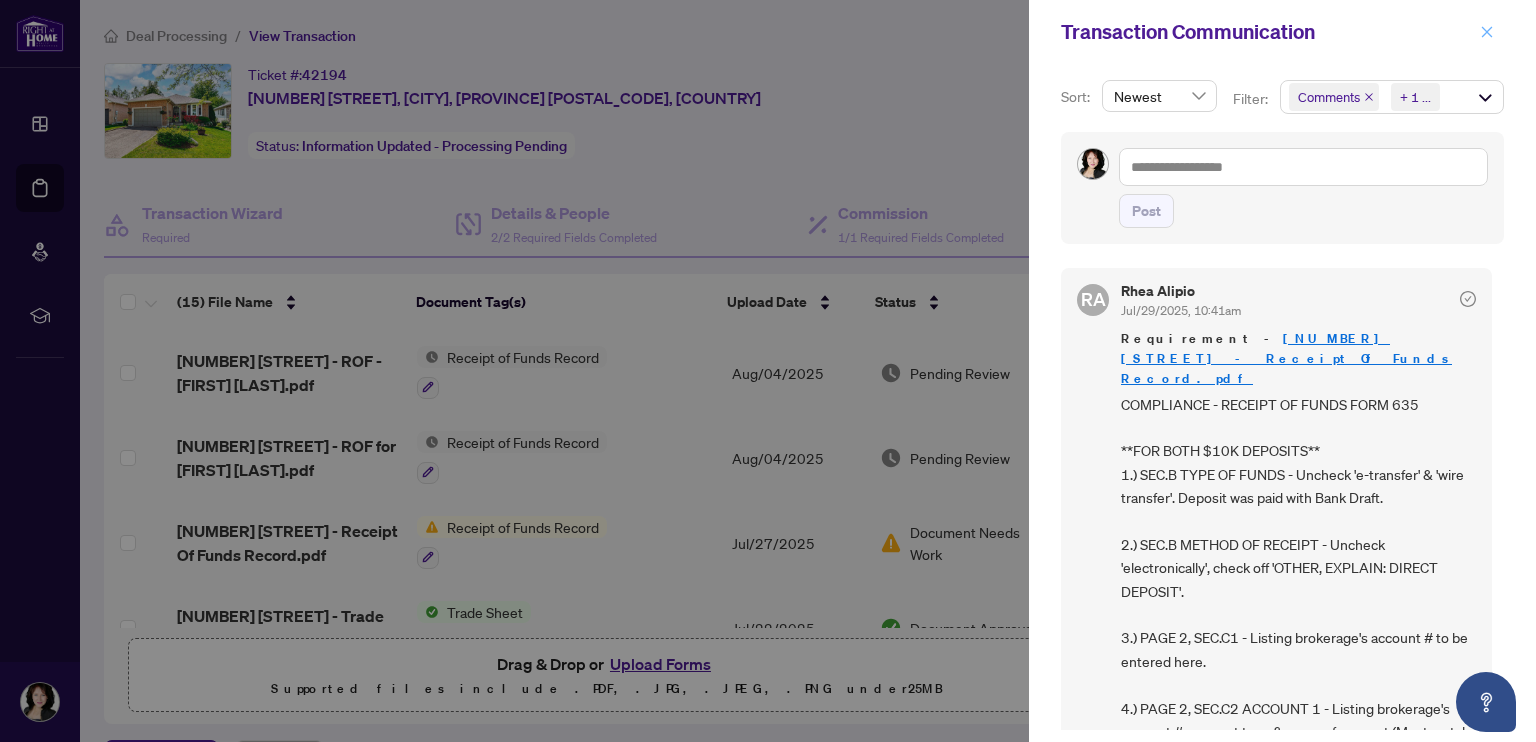 click at bounding box center [1487, 32] 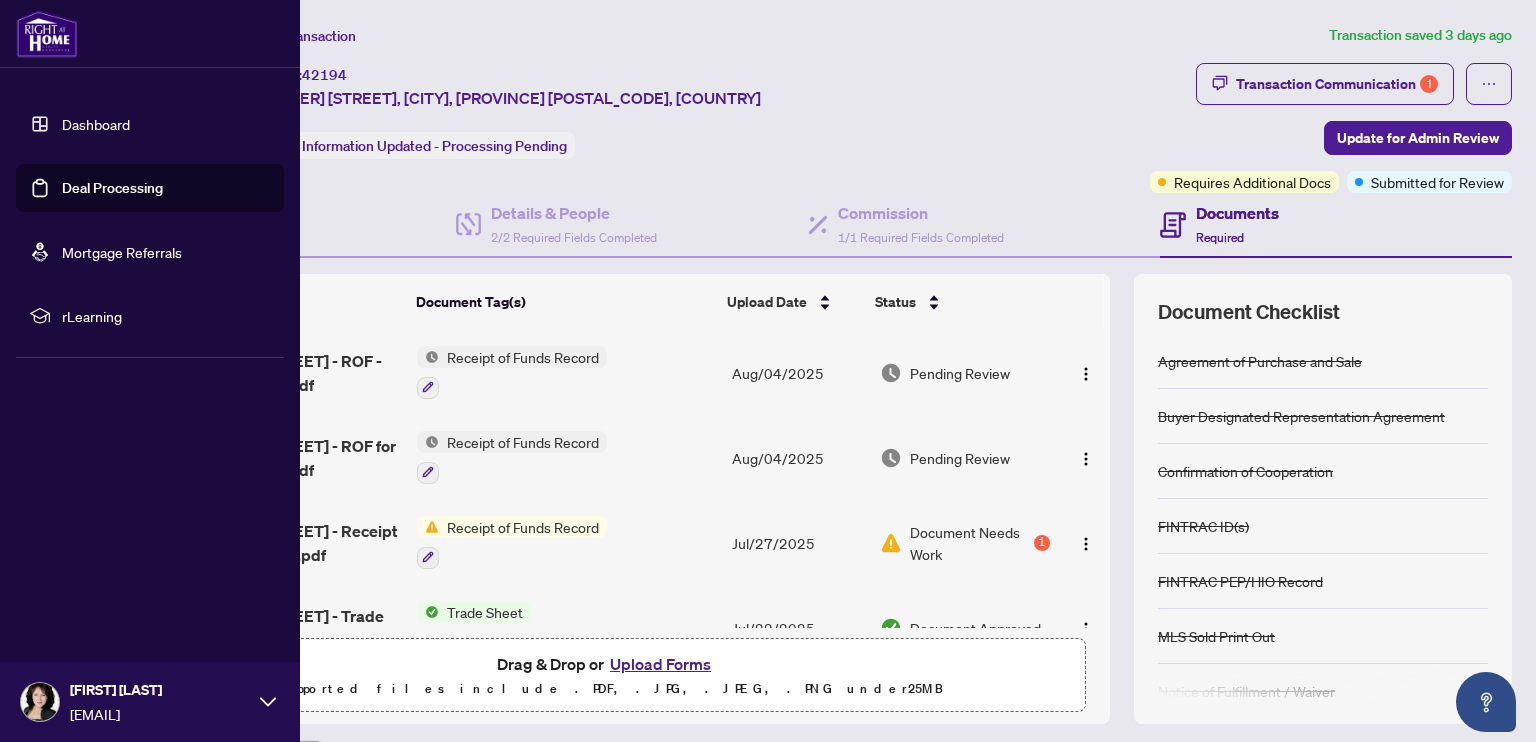 click on "Dashboard" at bounding box center (96, 124) 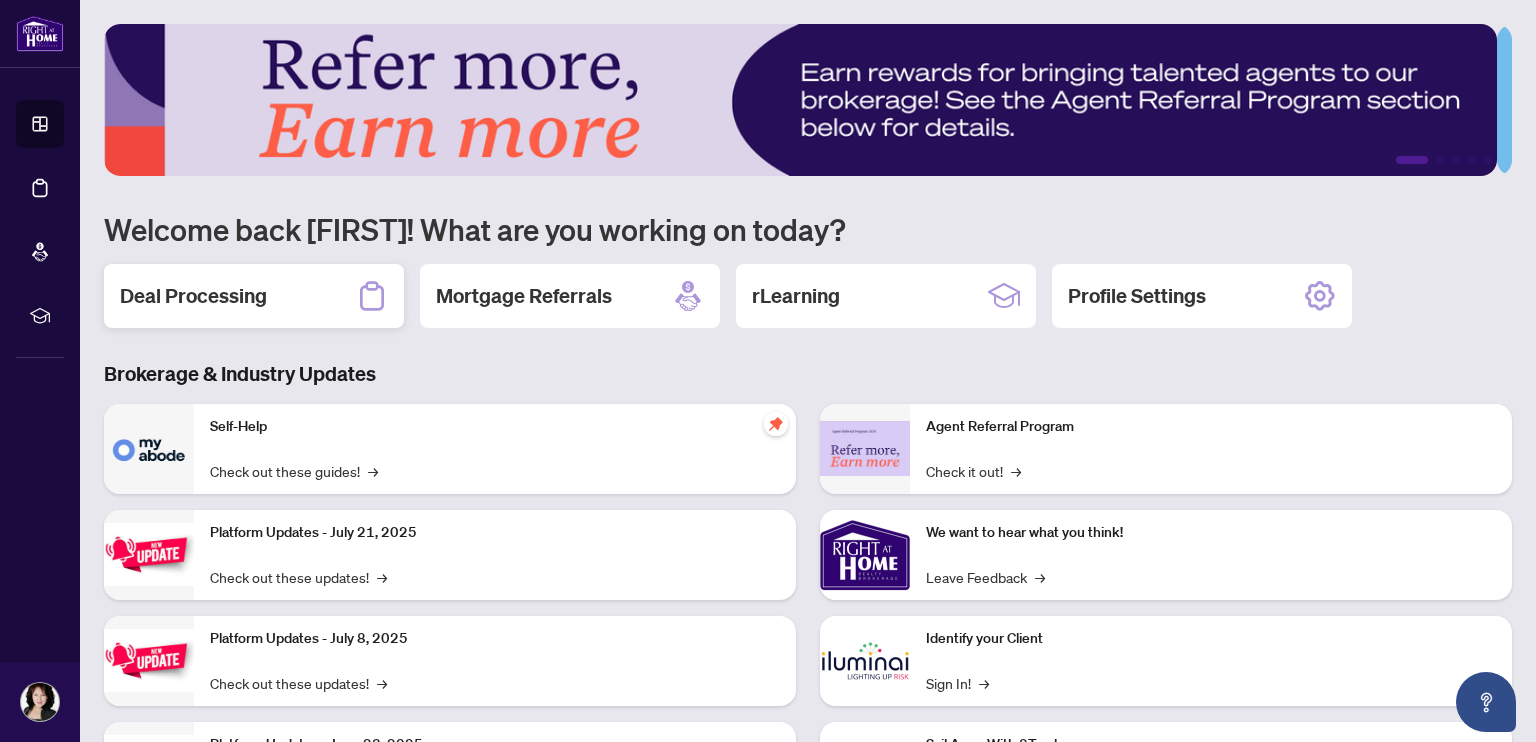 click on "Deal Processing" at bounding box center (254, 296) 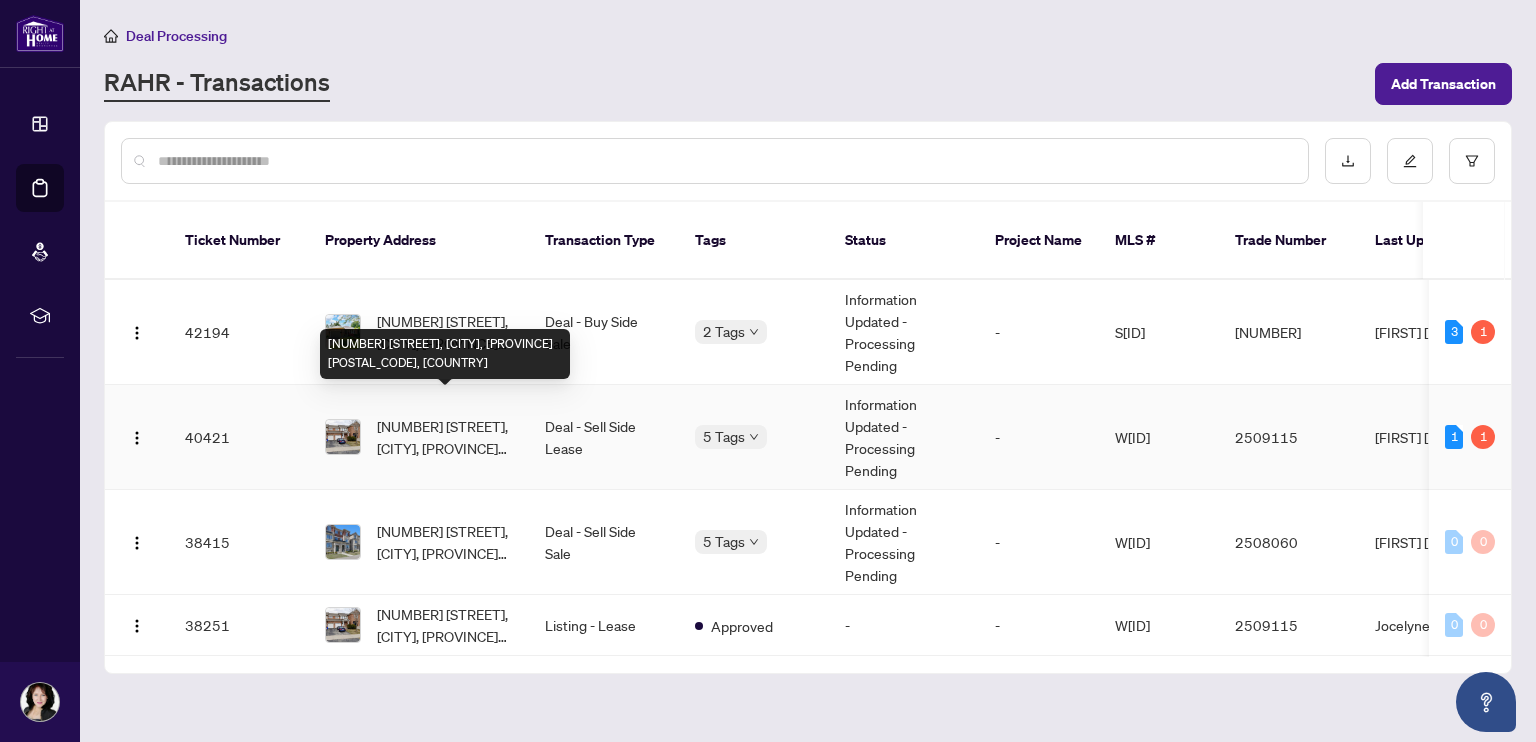 click on "[NUMBER] [STREET], [CITY], [PROVINCE] [POSTAL_CODE], [COUNTRY]" at bounding box center (445, 437) 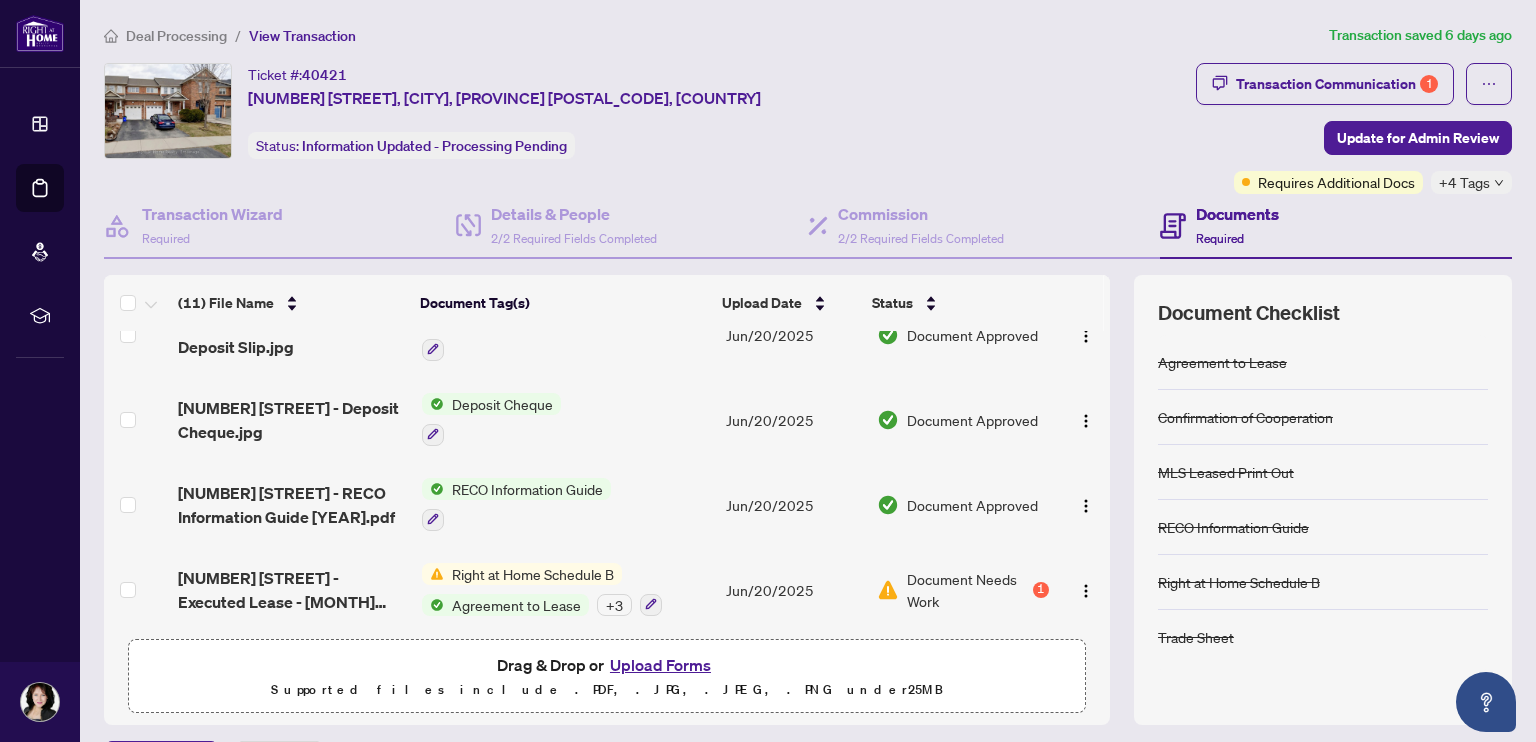 scroll, scrollTop: 632, scrollLeft: 0, axis: vertical 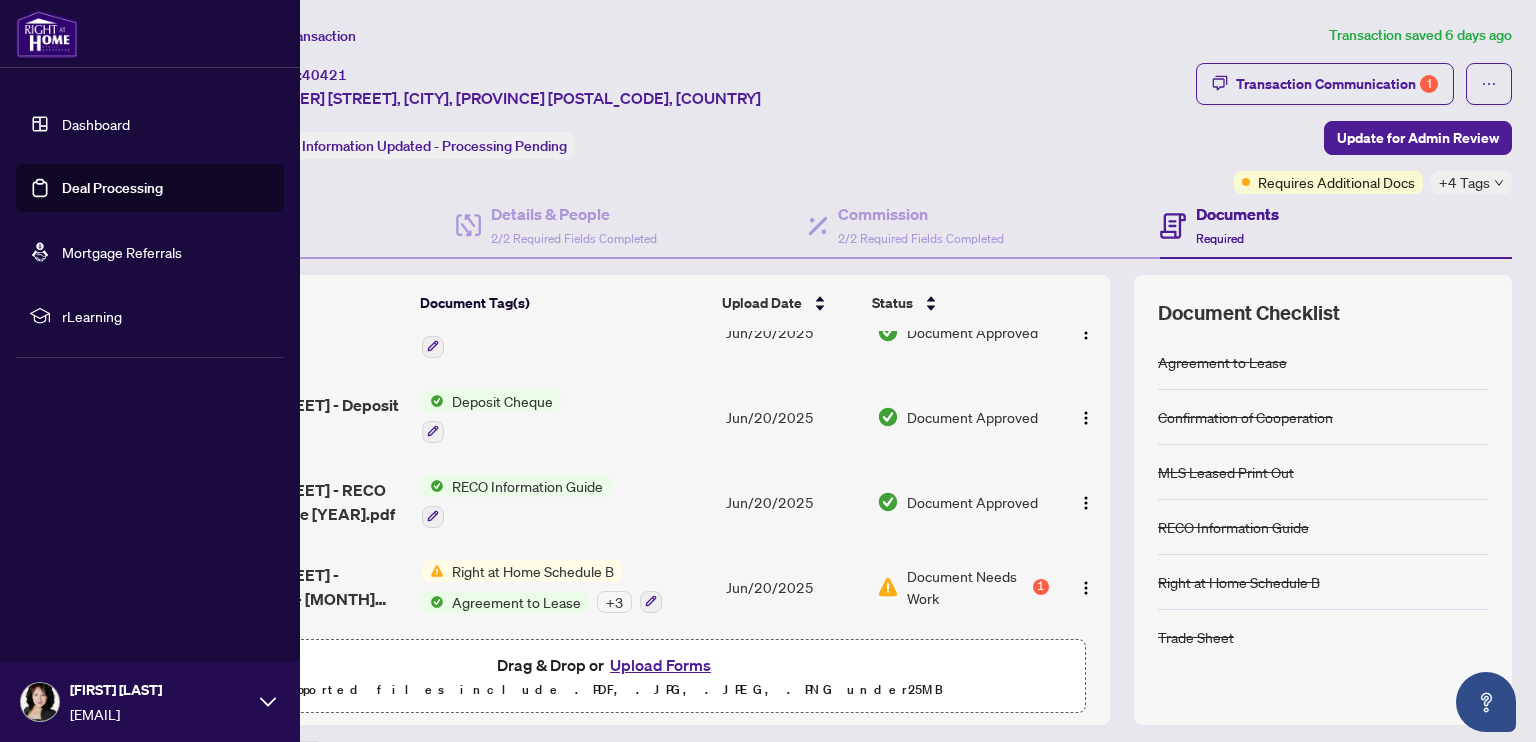 click on "Dashboard" at bounding box center [96, 124] 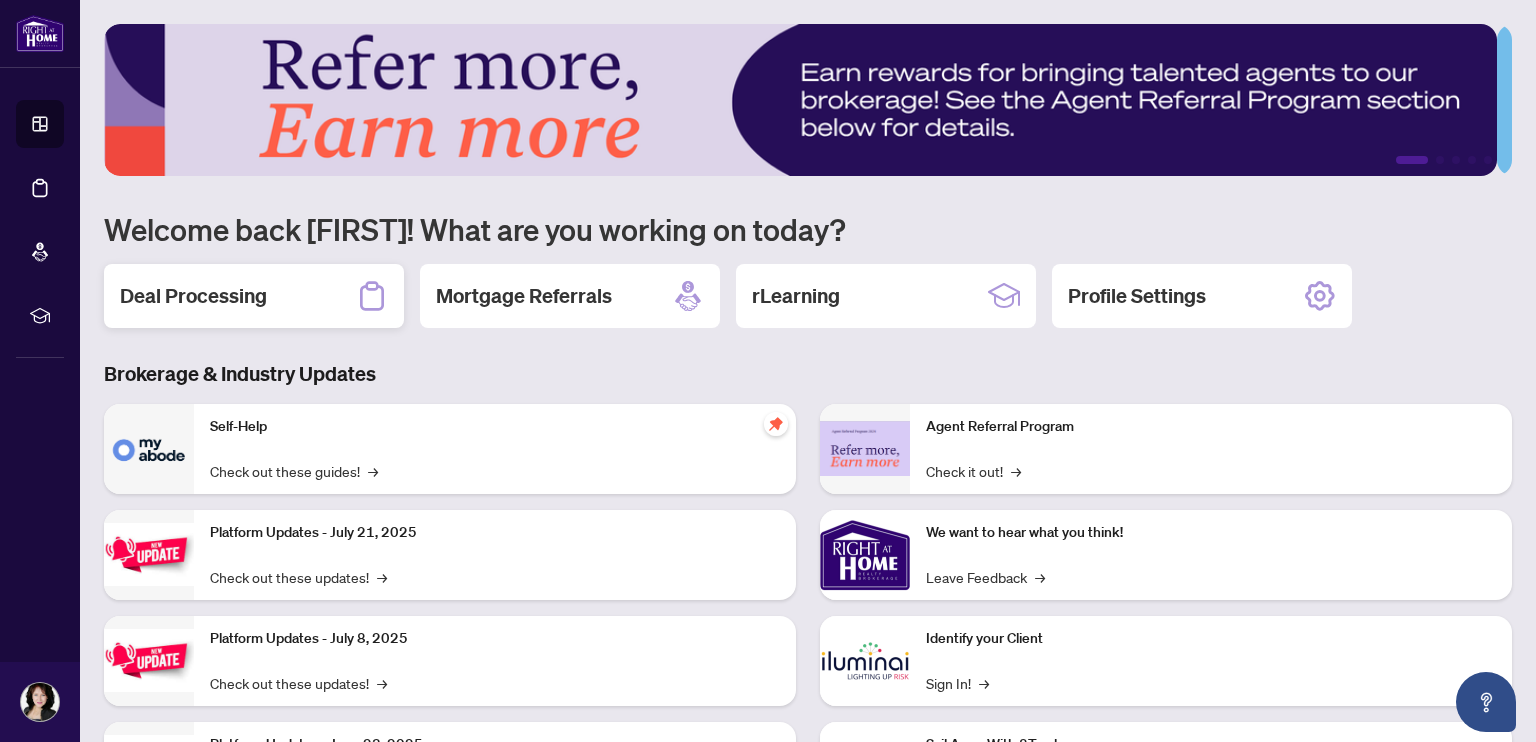 click on "Deal Processing" at bounding box center (254, 296) 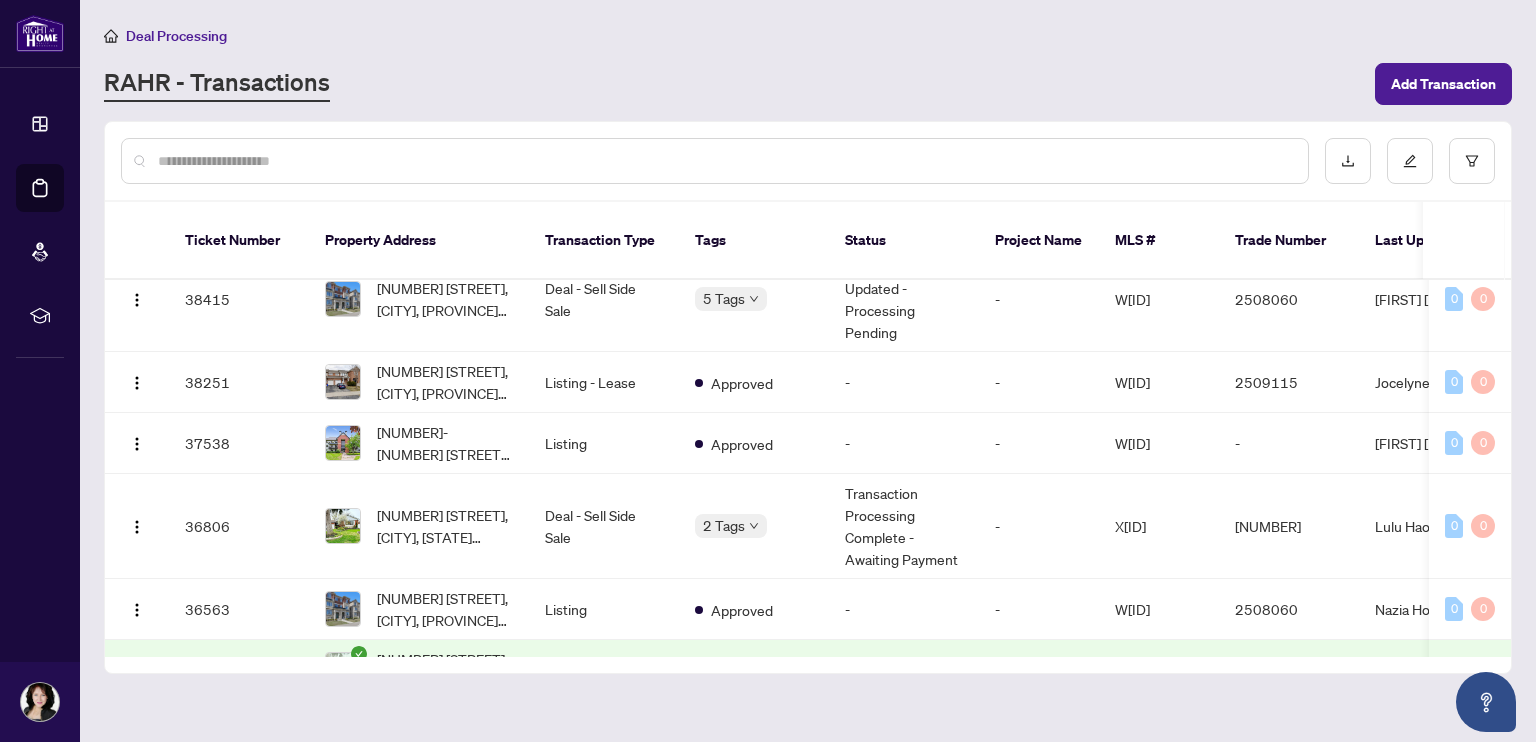 scroll, scrollTop: 240, scrollLeft: 0, axis: vertical 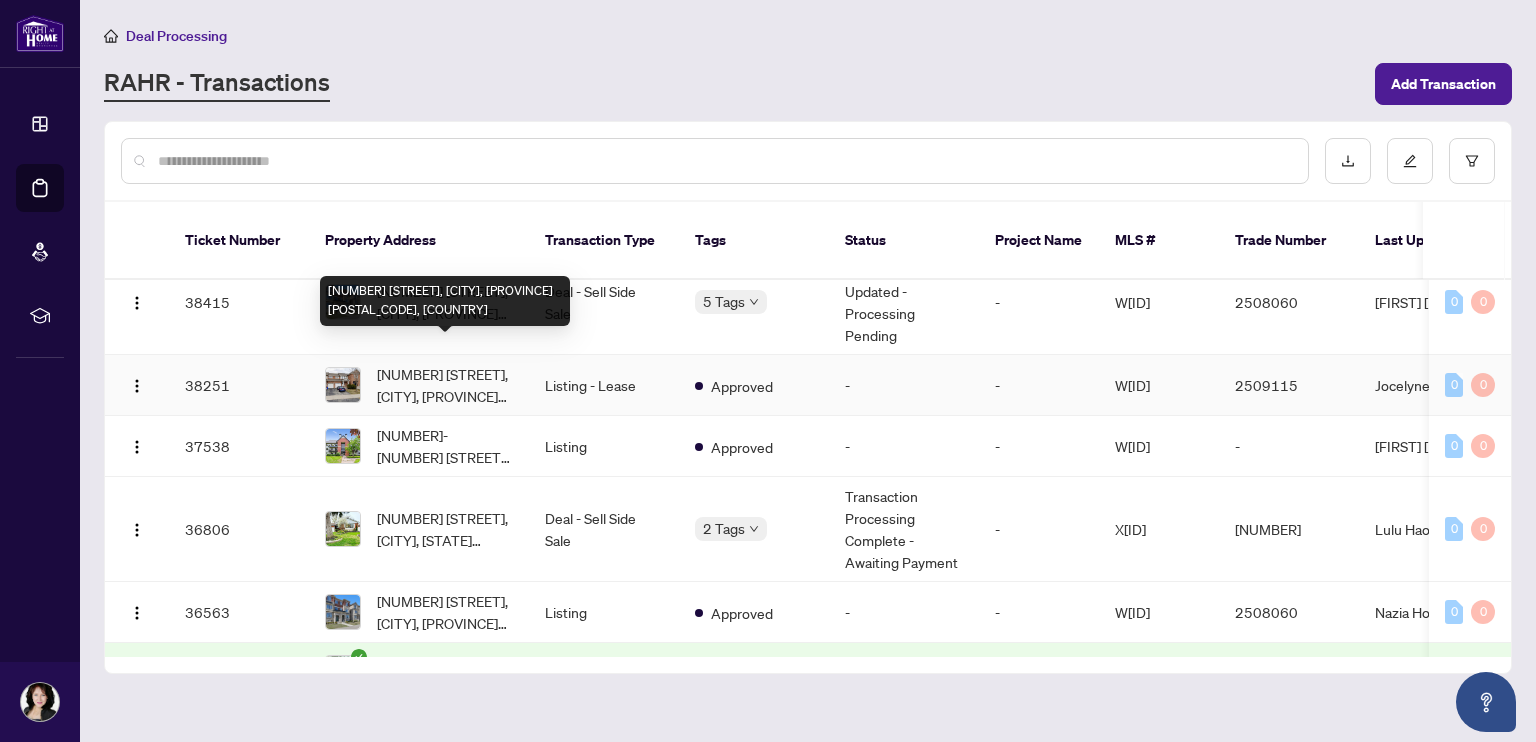 click on "[NUMBER] [STREET], [CITY], [PROVINCE] [POSTAL_CODE], [COUNTRY]" at bounding box center (445, 385) 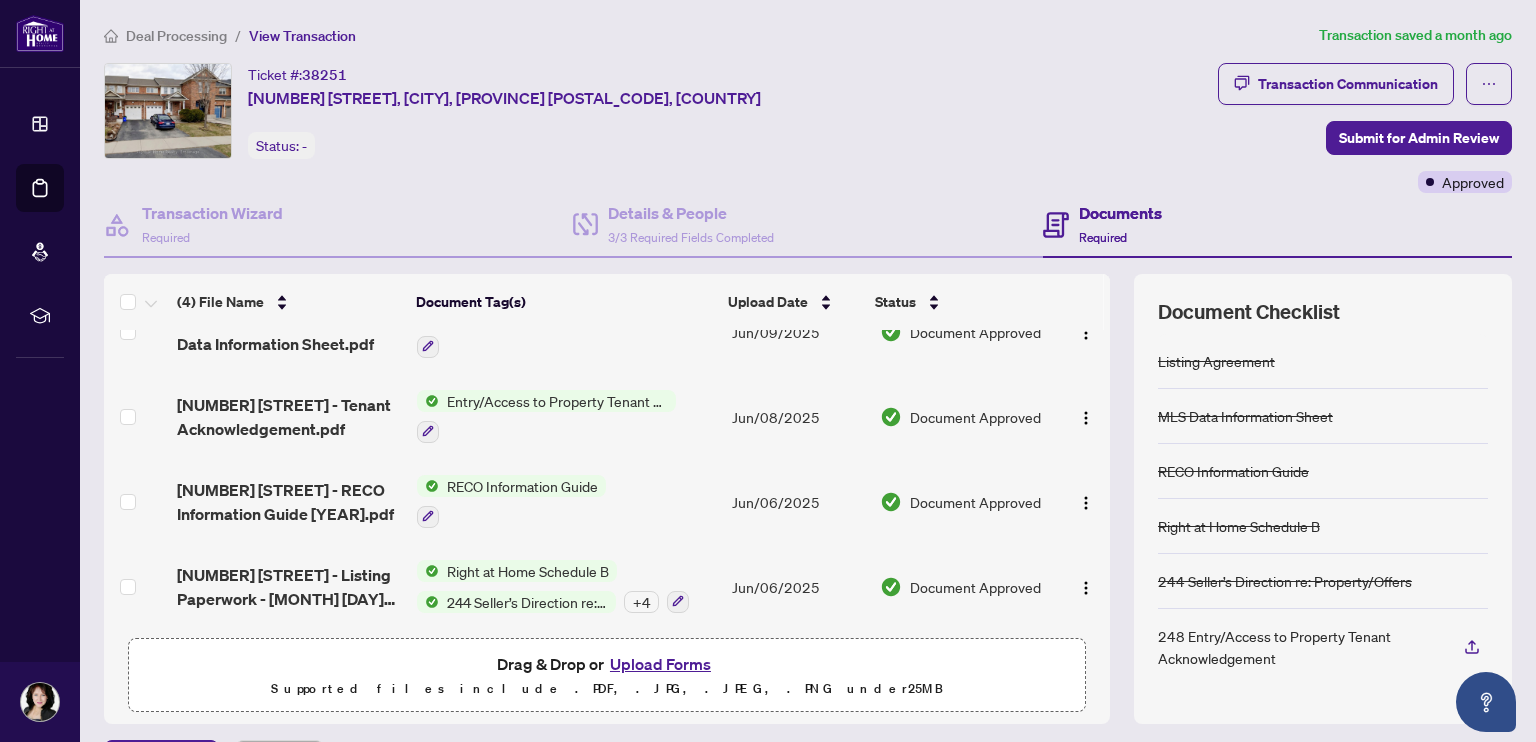 scroll, scrollTop: 45, scrollLeft: 0, axis: vertical 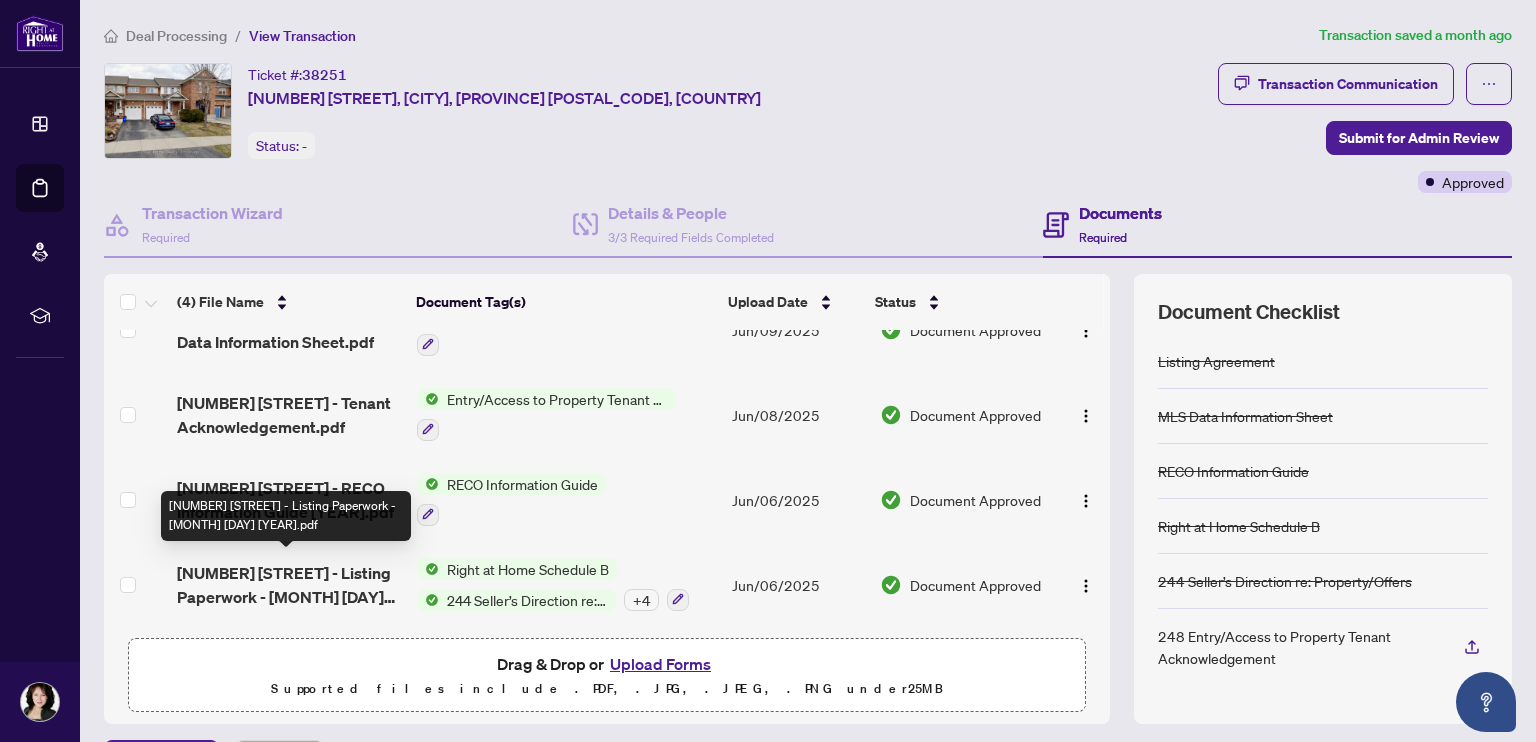 click on "[NUMBER] [STREET] - Listing Paperwork - [MONTH] [DAY] [YEAR].pdf" at bounding box center (289, 585) 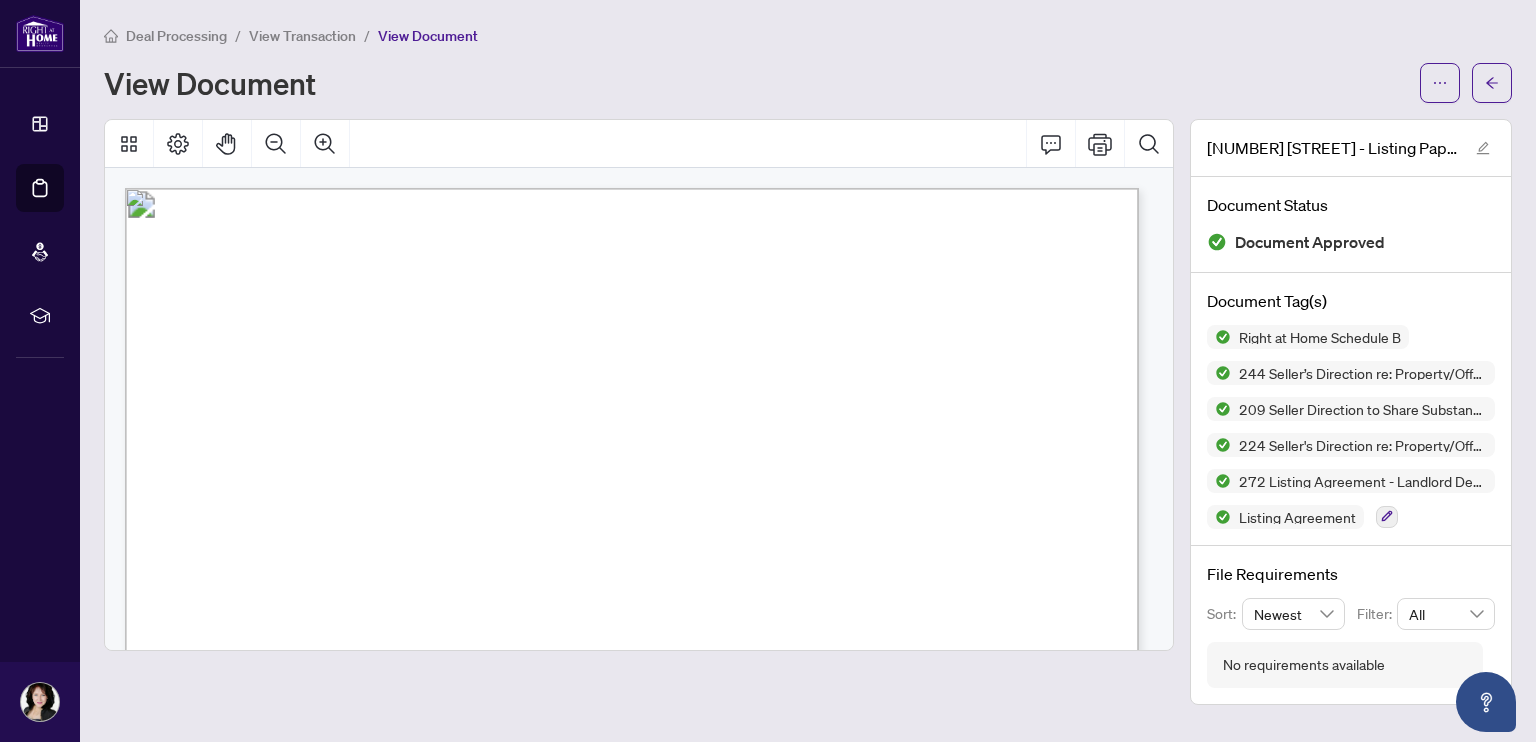 drag, startPoint x: 413, startPoint y: 250, endPoint x: 742, endPoint y: 316, distance: 335.55478 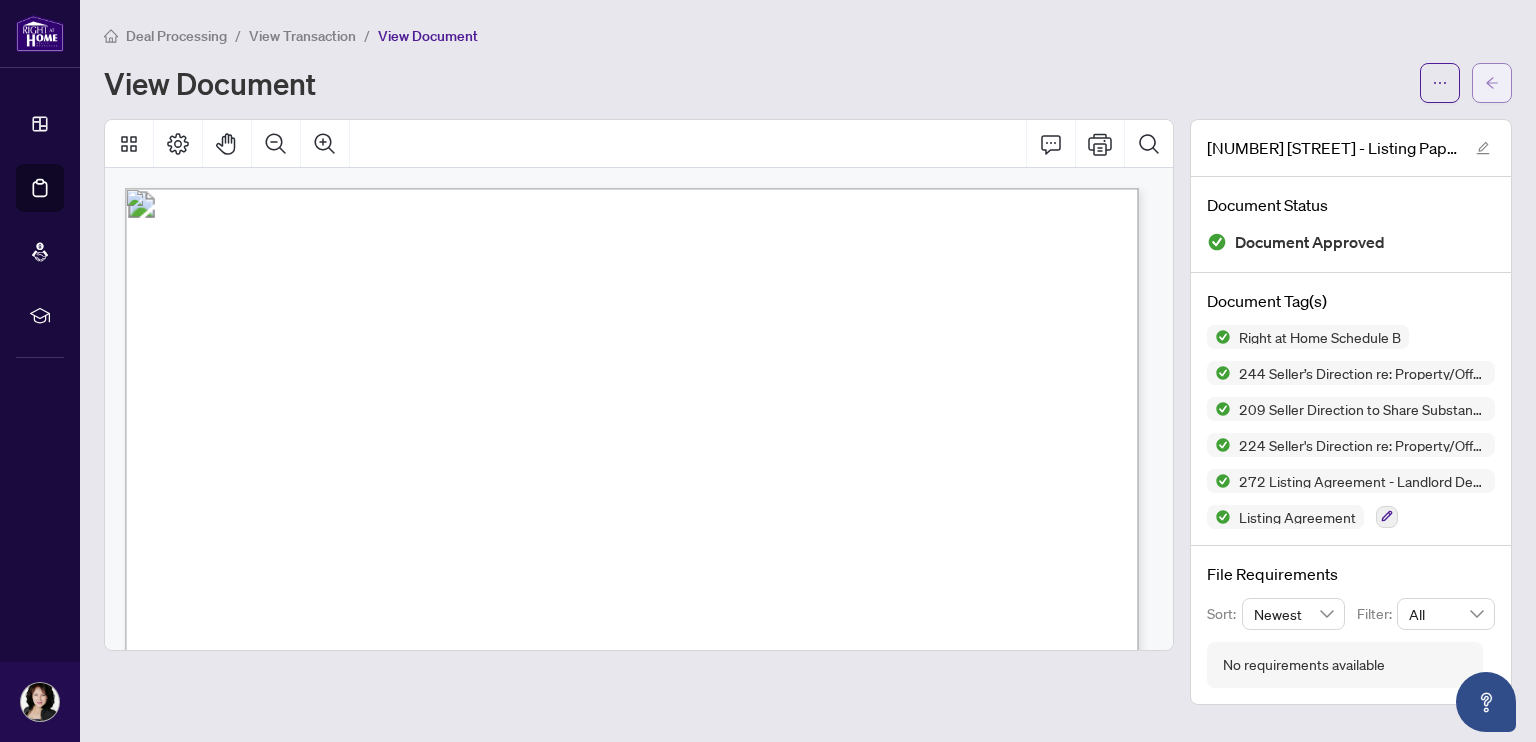 click at bounding box center [1492, 83] 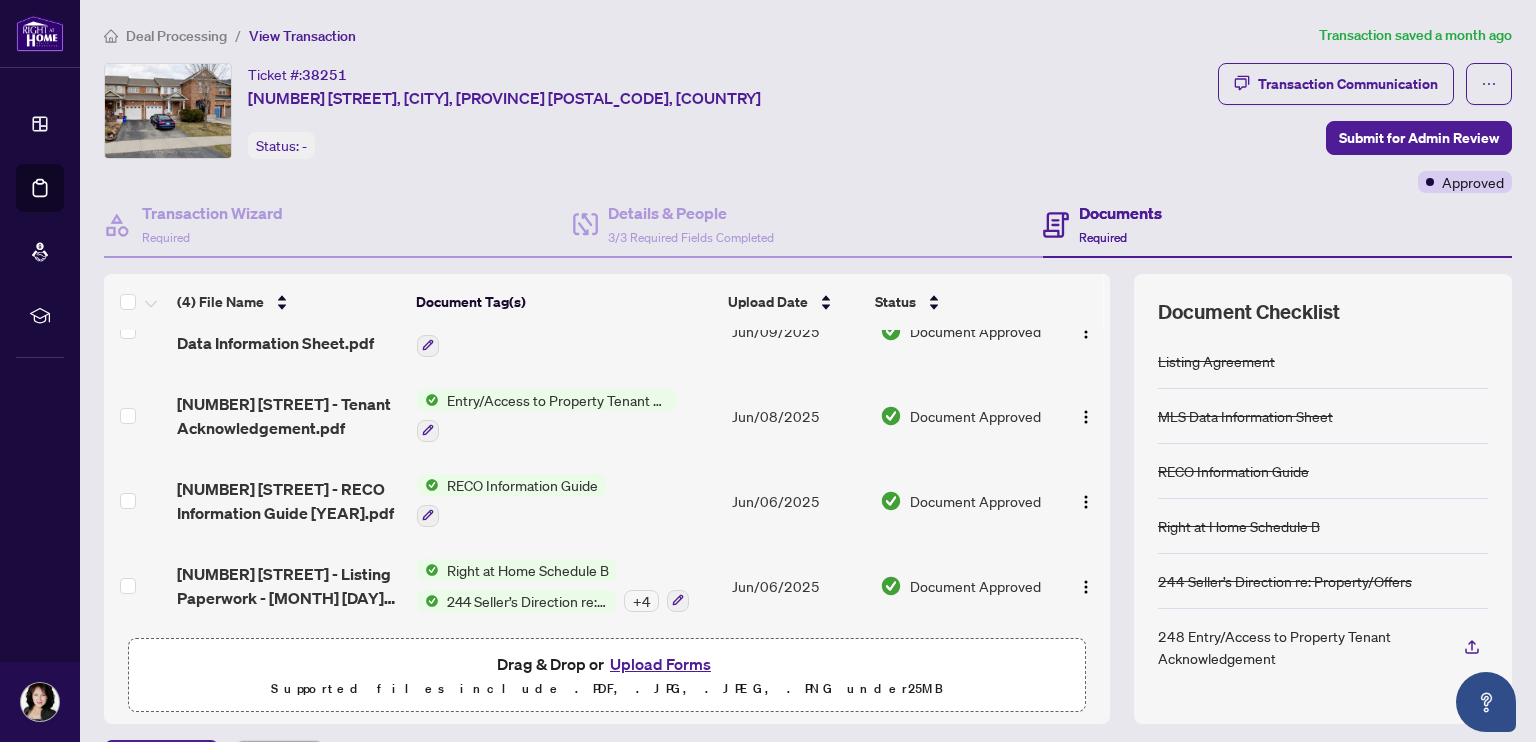scroll, scrollTop: 45, scrollLeft: 0, axis: vertical 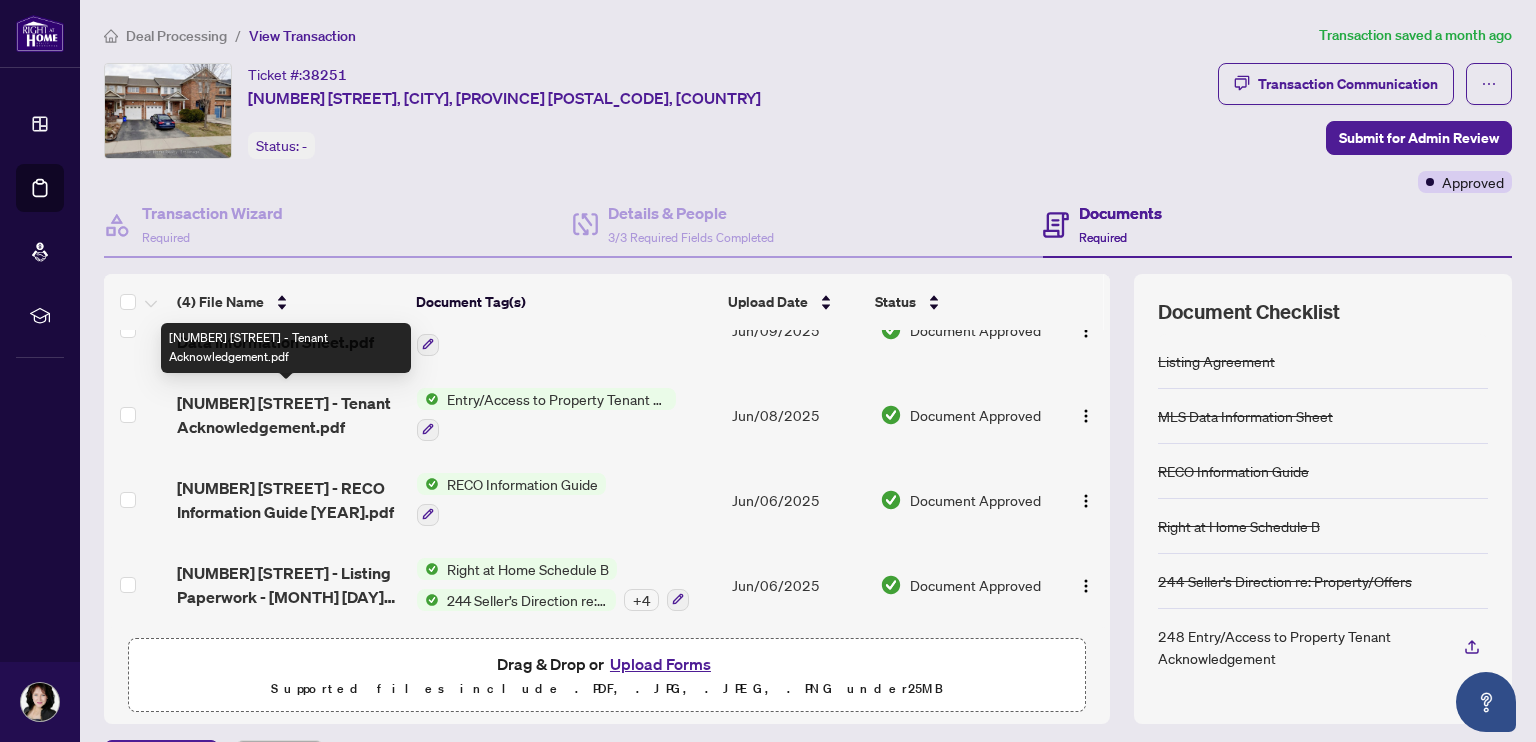click on "[NUMBER] [STREET] - Tenant Acknowledgement.pdf" at bounding box center [289, 415] 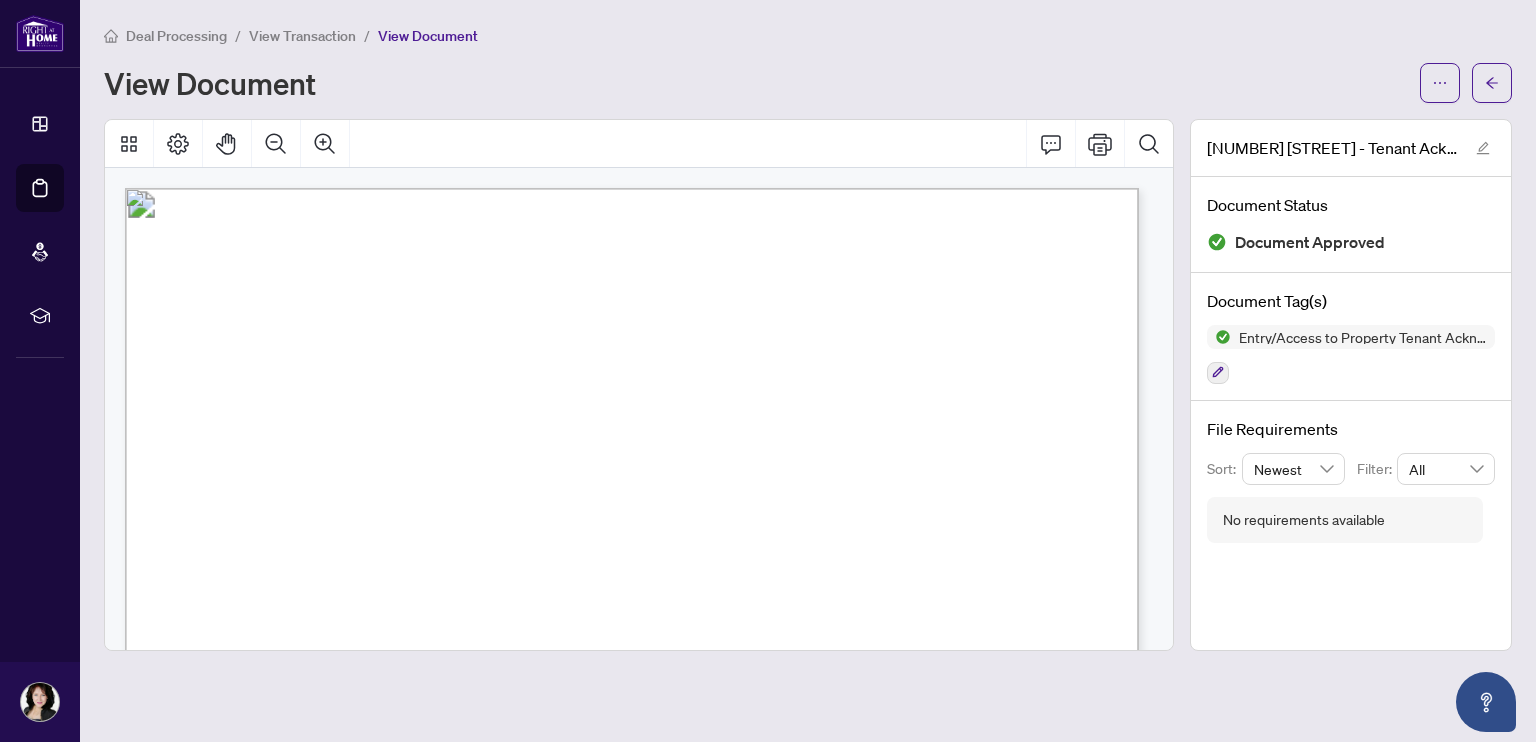 drag, startPoint x: 429, startPoint y: 261, endPoint x: 819, endPoint y: 279, distance: 390.41516 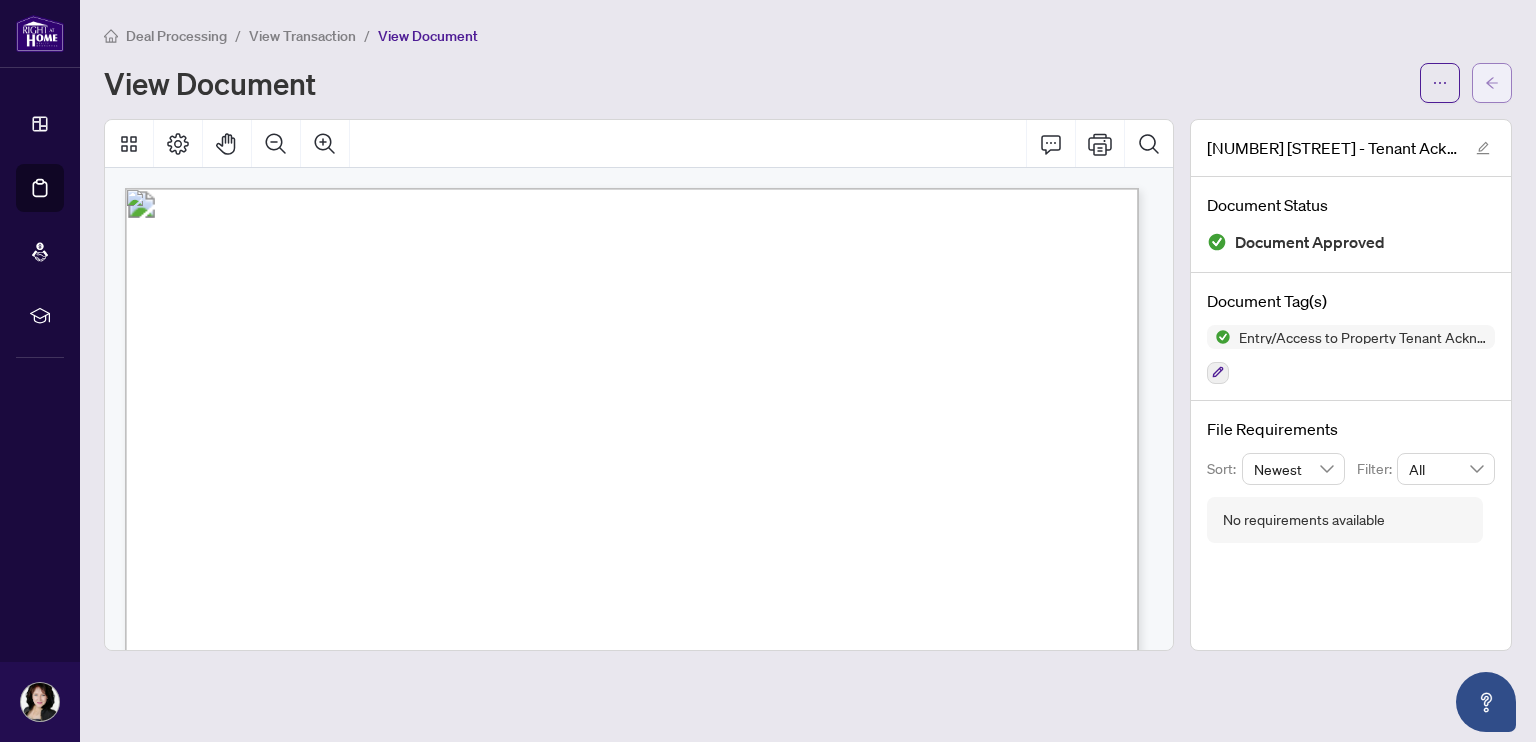 click 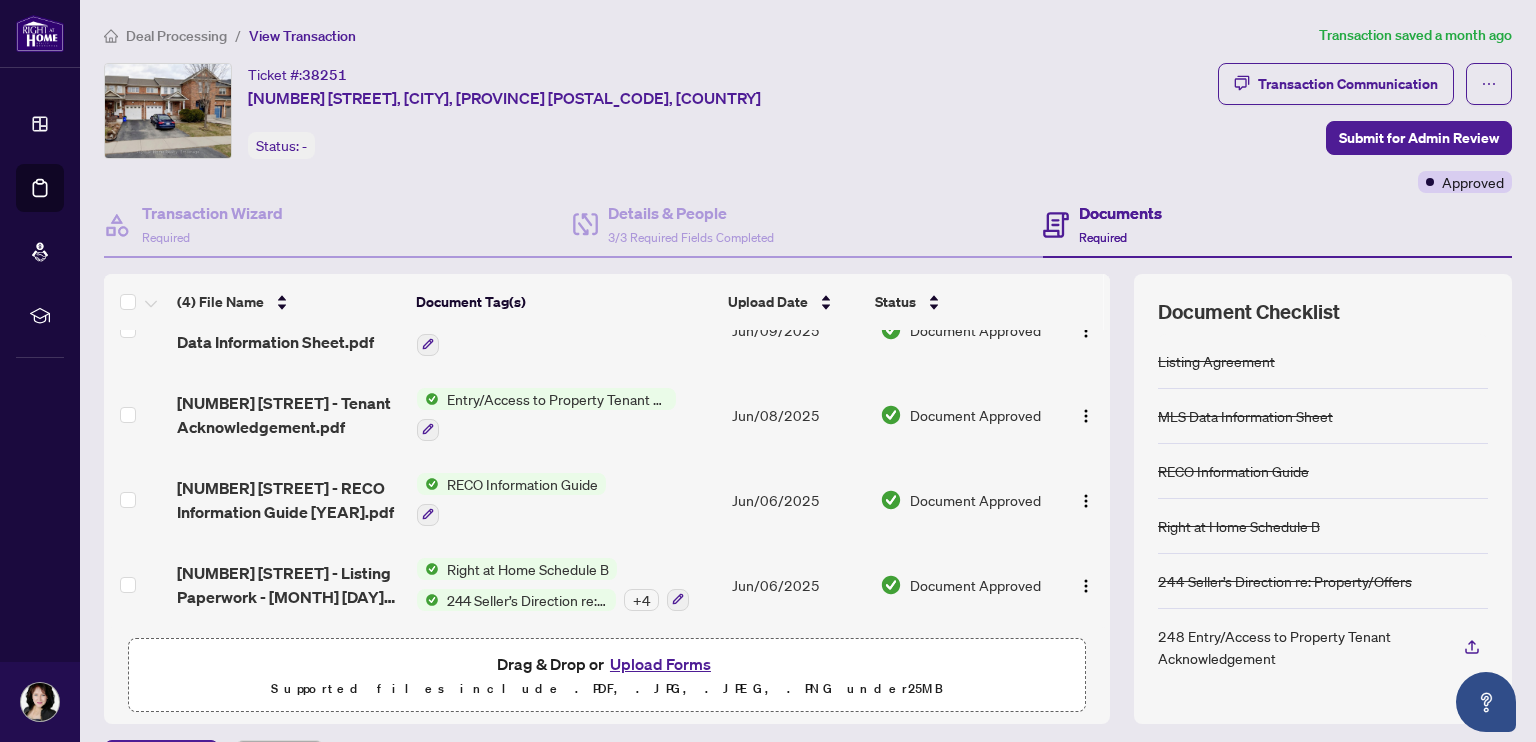 scroll, scrollTop: 45, scrollLeft: 0, axis: vertical 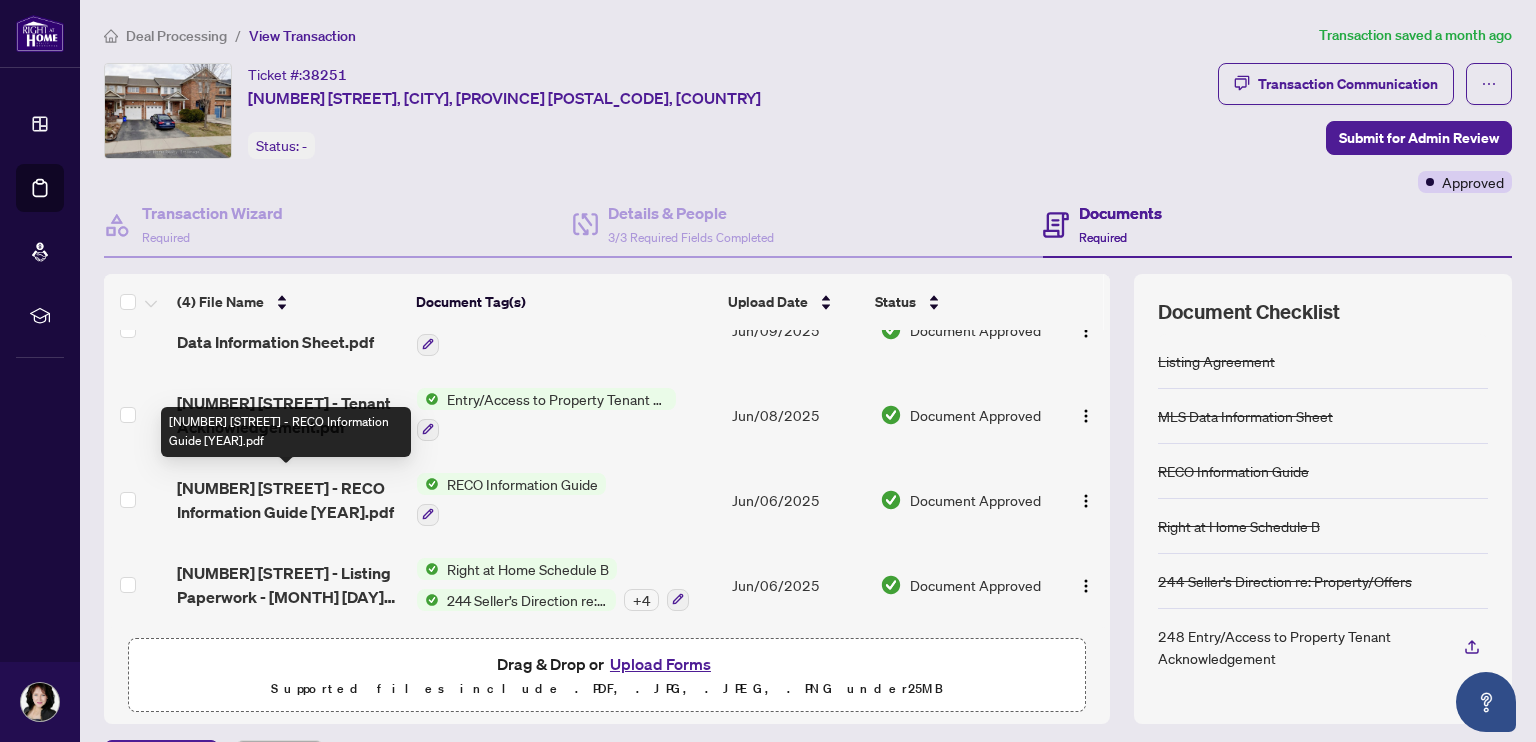 click on "[NUMBER] [STREET] - RECO Information Guide [YEAR].pdf" at bounding box center (289, 500) 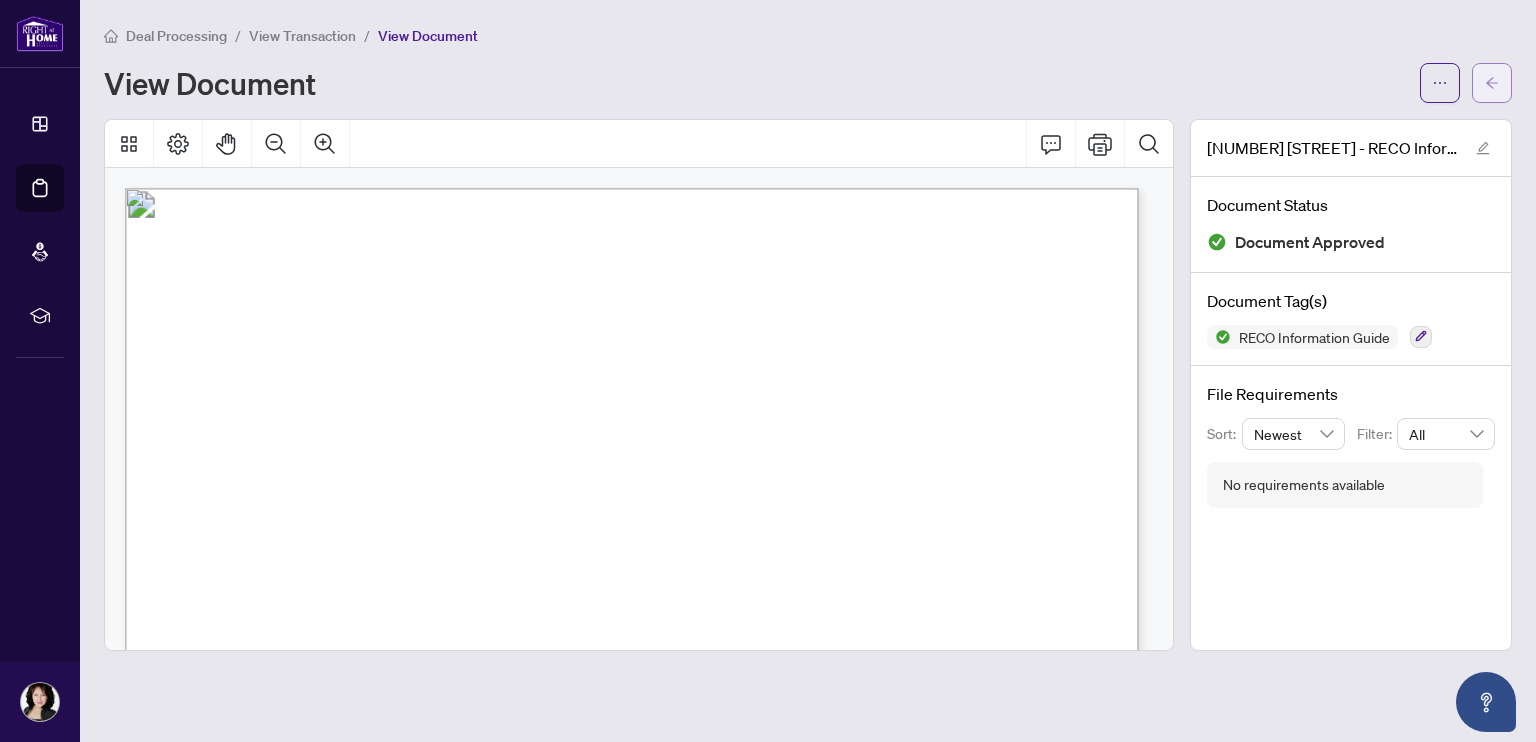 click at bounding box center (1492, 83) 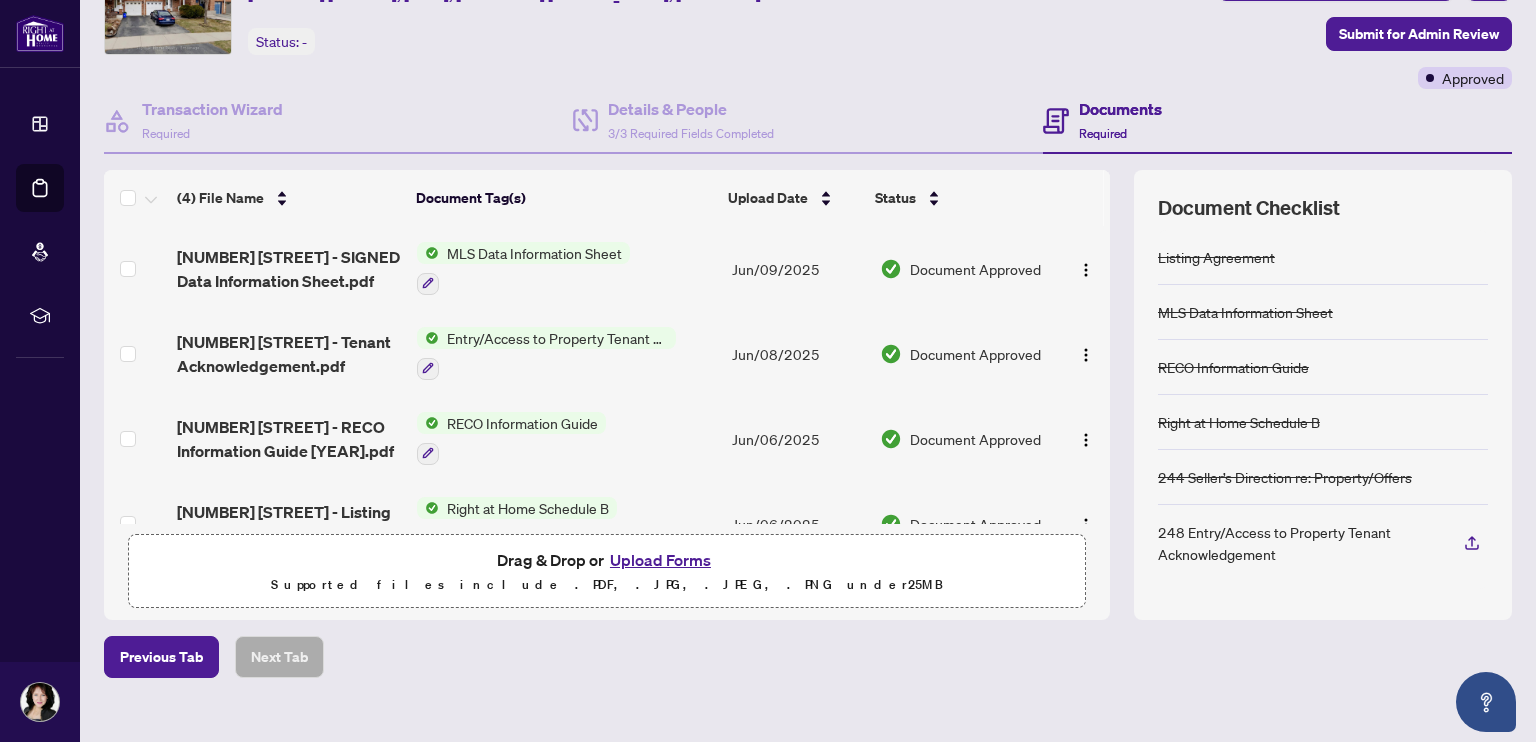 scroll, scrollTop: 104, scrollLeft: 0, axis: vertical 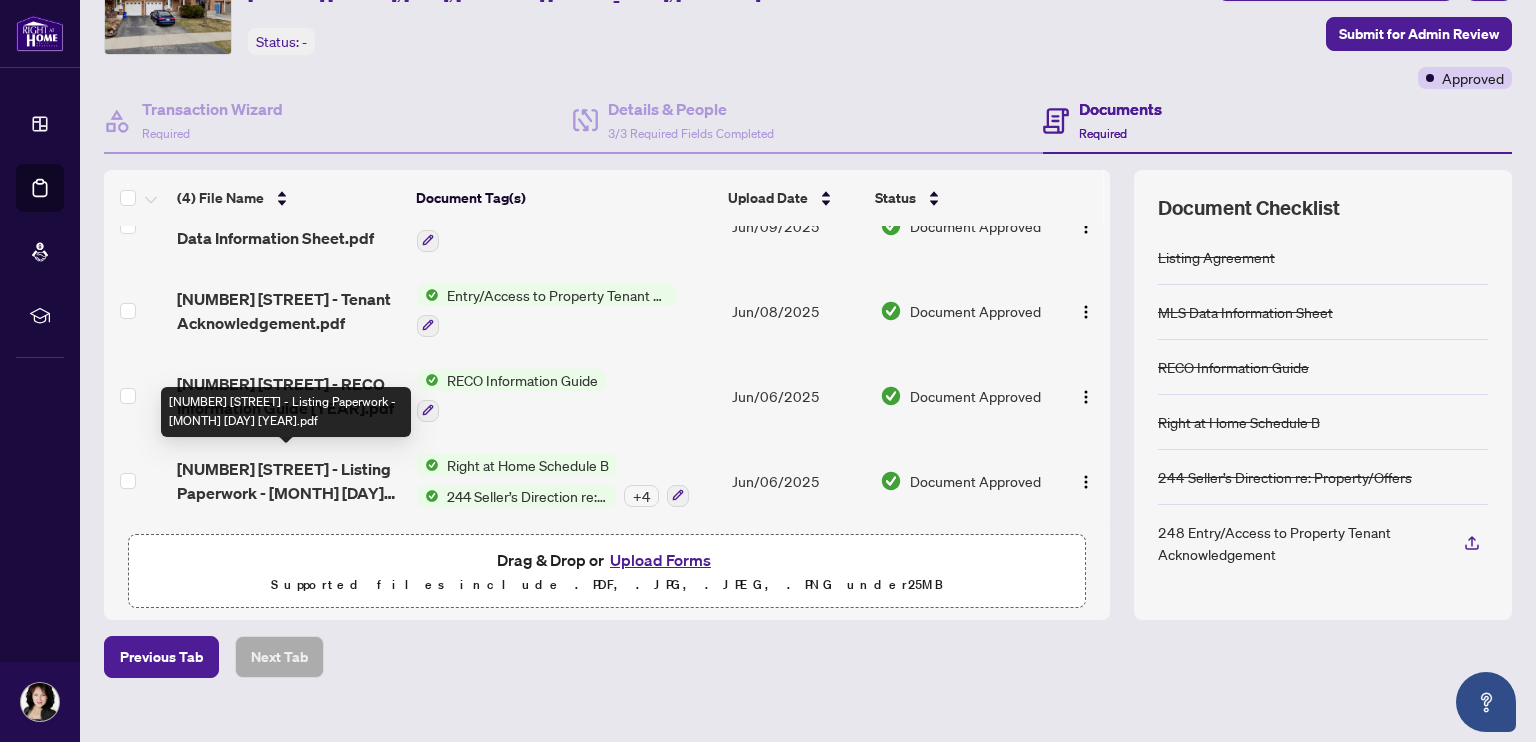 click on "[NUMBER] [STREET] - Listing Paperwork - [MONTH] [DAY] [YEAR].pdf" at bounding box center (289, 481) 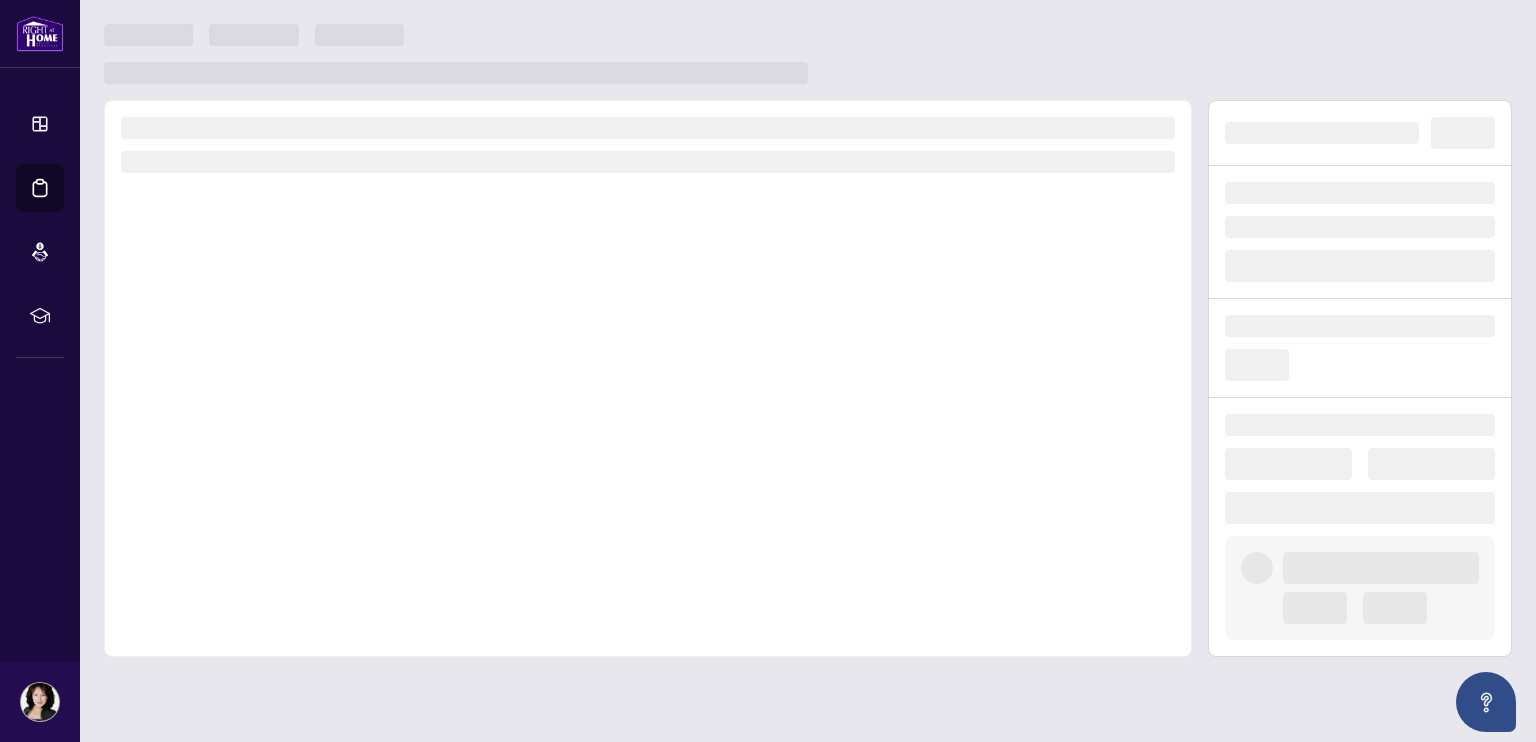 scroll, scrollTop: 0, scrollLeft: 0, axis: both 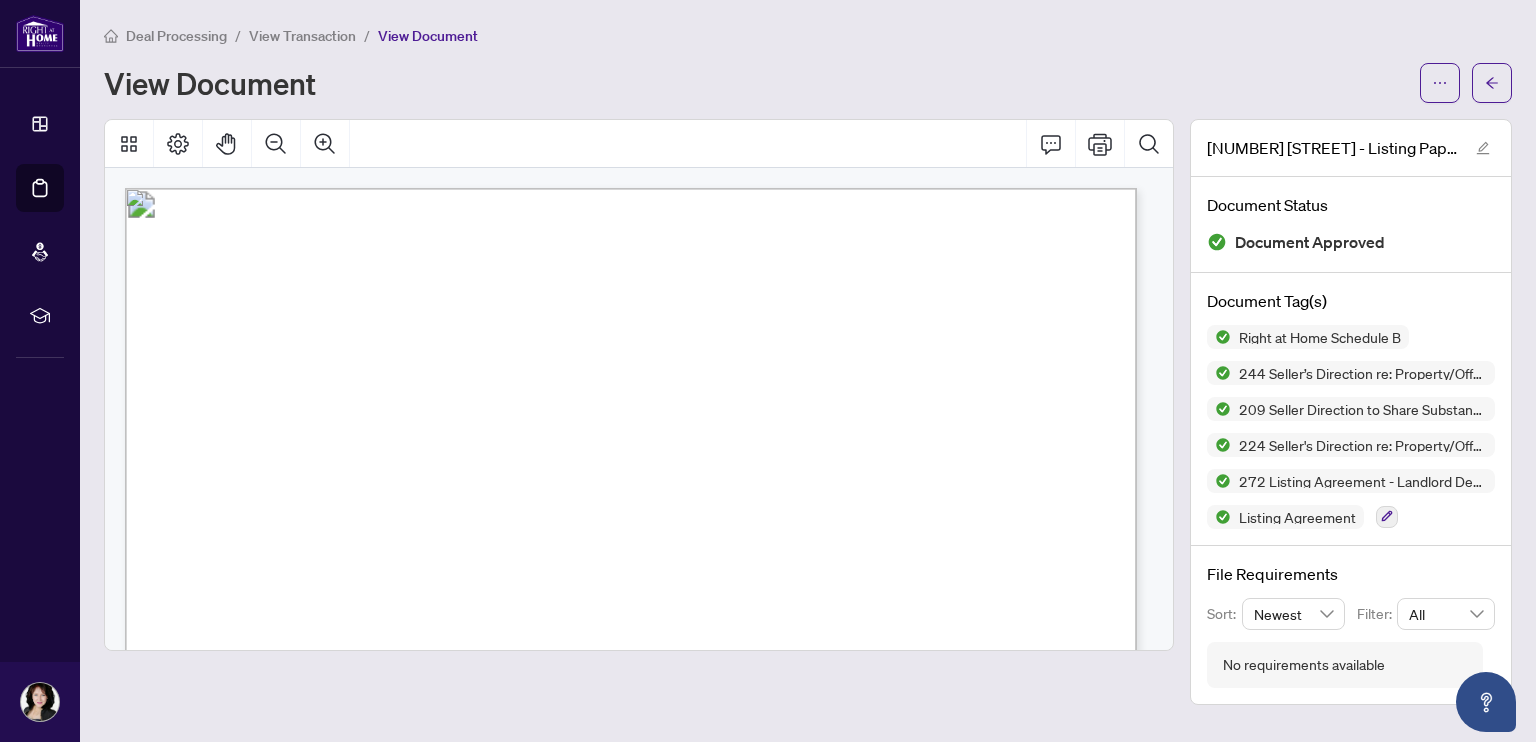 click on "Form 272 Revised 2025  Page 1 of  5
The trademarks REALTOR®, REALTORS®, MLS®, Multiple Listing Services® and associated logos are owned or controlled by  The Canadian Real Estate Association (CREA) and identify the real estate professionals who are members of CREA and the  quality of services they provide. Used under license.
© 2025, Ontario Real Estate Association (“OREA”). All rights reserved. This form was developed by OREA for the use and reproduction  by its members and licensees only. Any other use or reproduction is prohibited except with prior written consent of OREA. Do not alter  when printing or reproducing the standard pre-set portion. OREA bears no liability for your use of this form.
This is a Multiple Listing Service® Agreement  OR  Exclusive Listing Agreement
(Landlord’s Initials)  (Landlord’s Initials)  BETWEEN:
BROKERAGE: LANDLORD: DESIGNATED REPRESENTATIVE(S): (Name of Salesperson/Broker/Broker of Record)
for lease the Landlord hereby gives the Listing Brokerage the  MLS" at bounding box center [961, 1270] 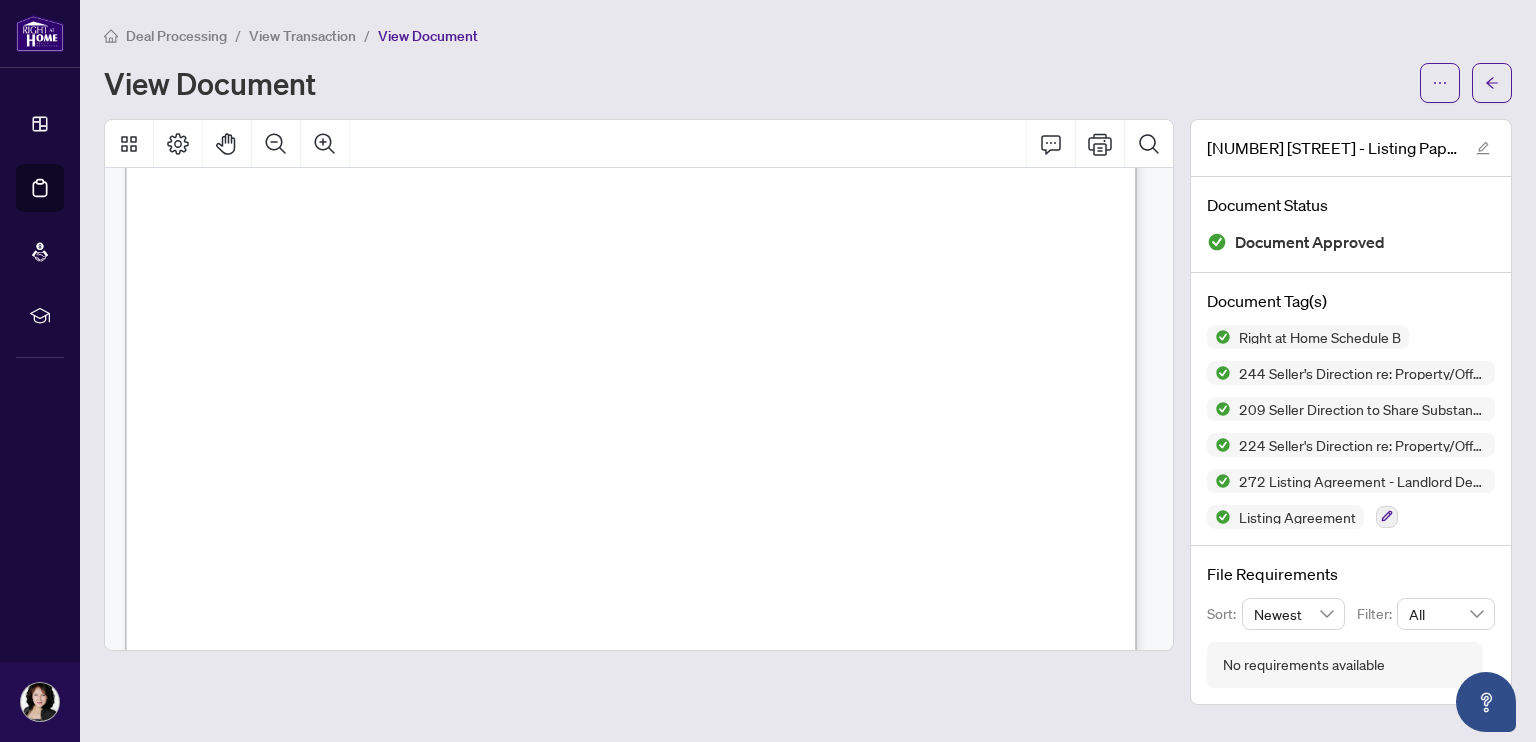scroll, scrollTop: 4160, scrollLeft: 0, axis: vertical 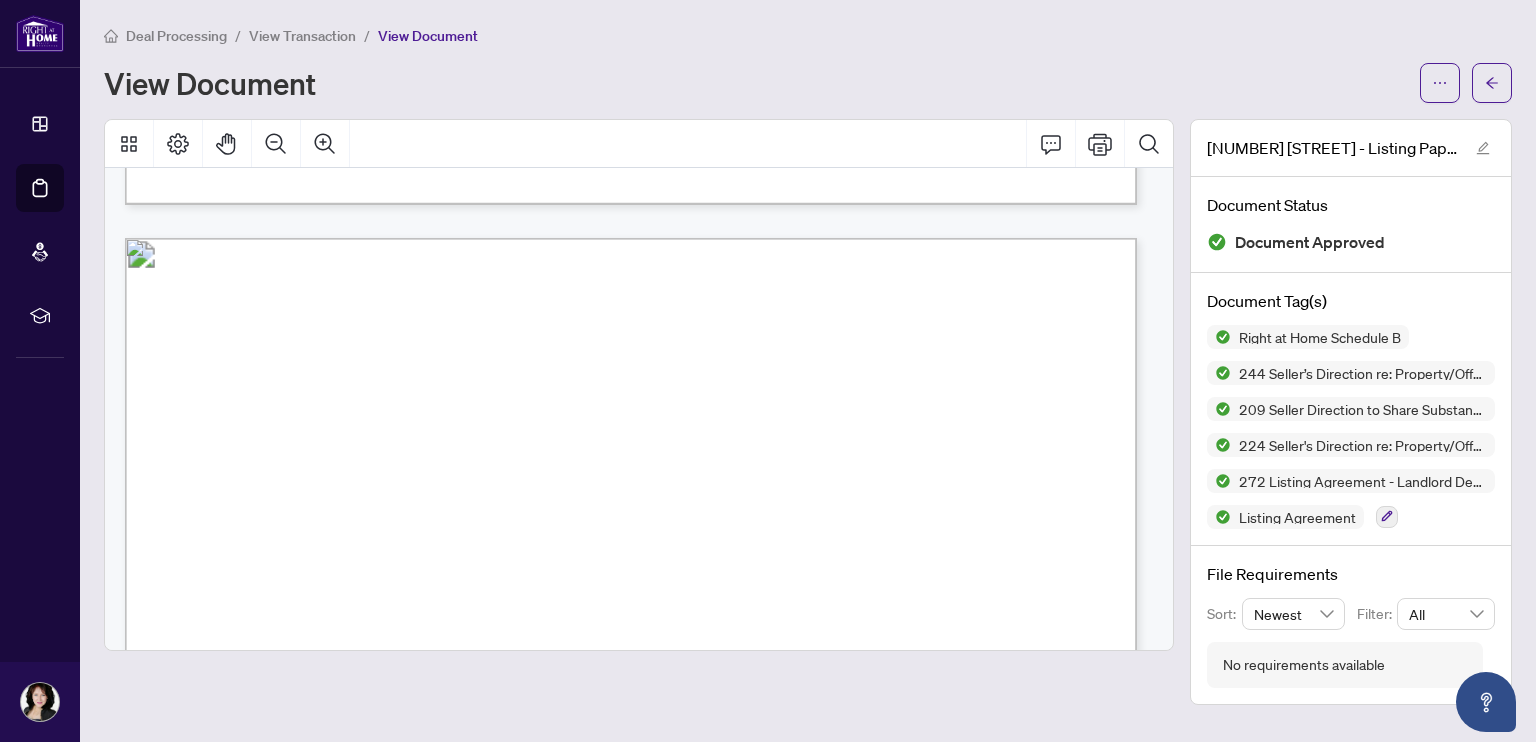 drag, startPoint x: 416, startPoint y: 307, endPoint x: 948, endPoint y: 312, distance: 532.0235 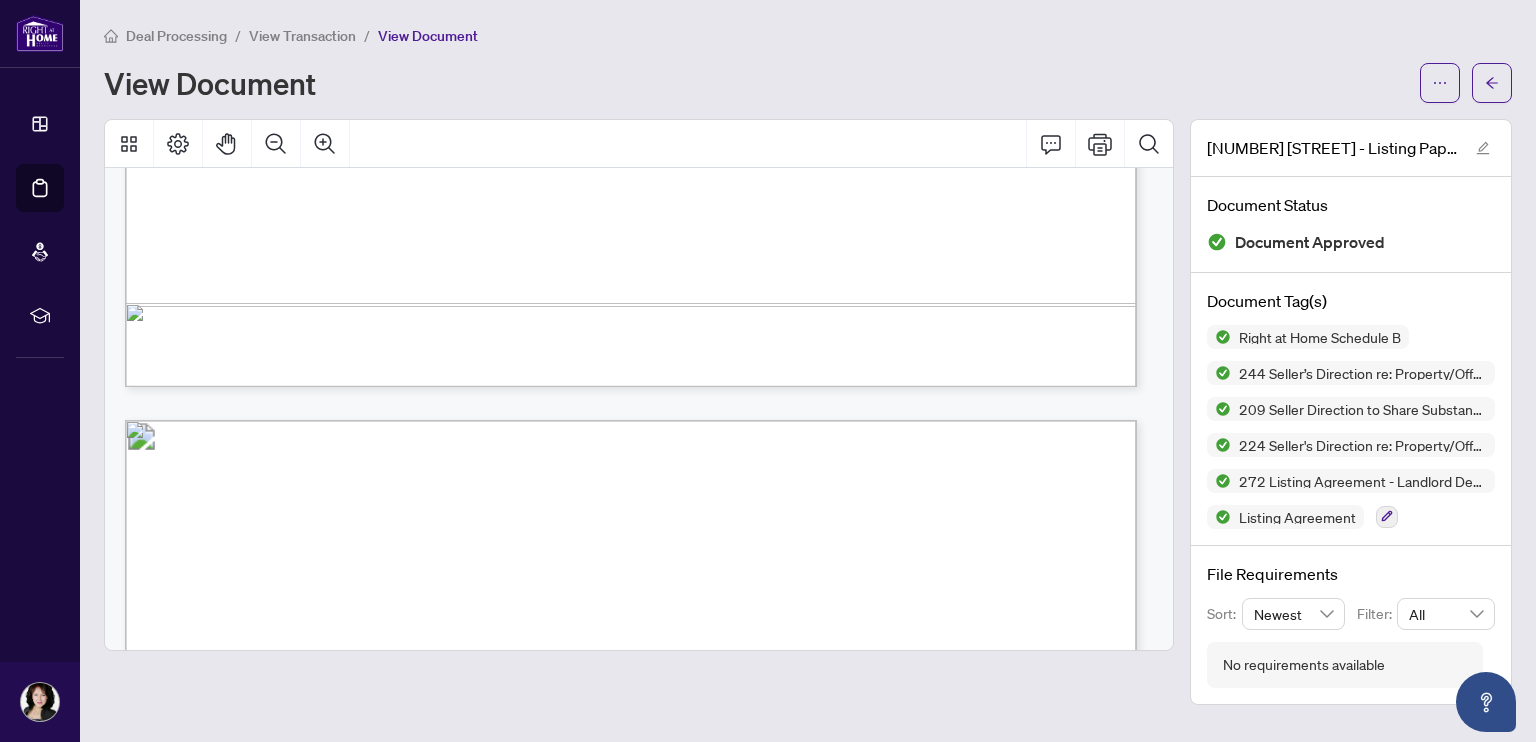 scroll, scrollTop: 9205, scrollLeft: 0, axis: vertical 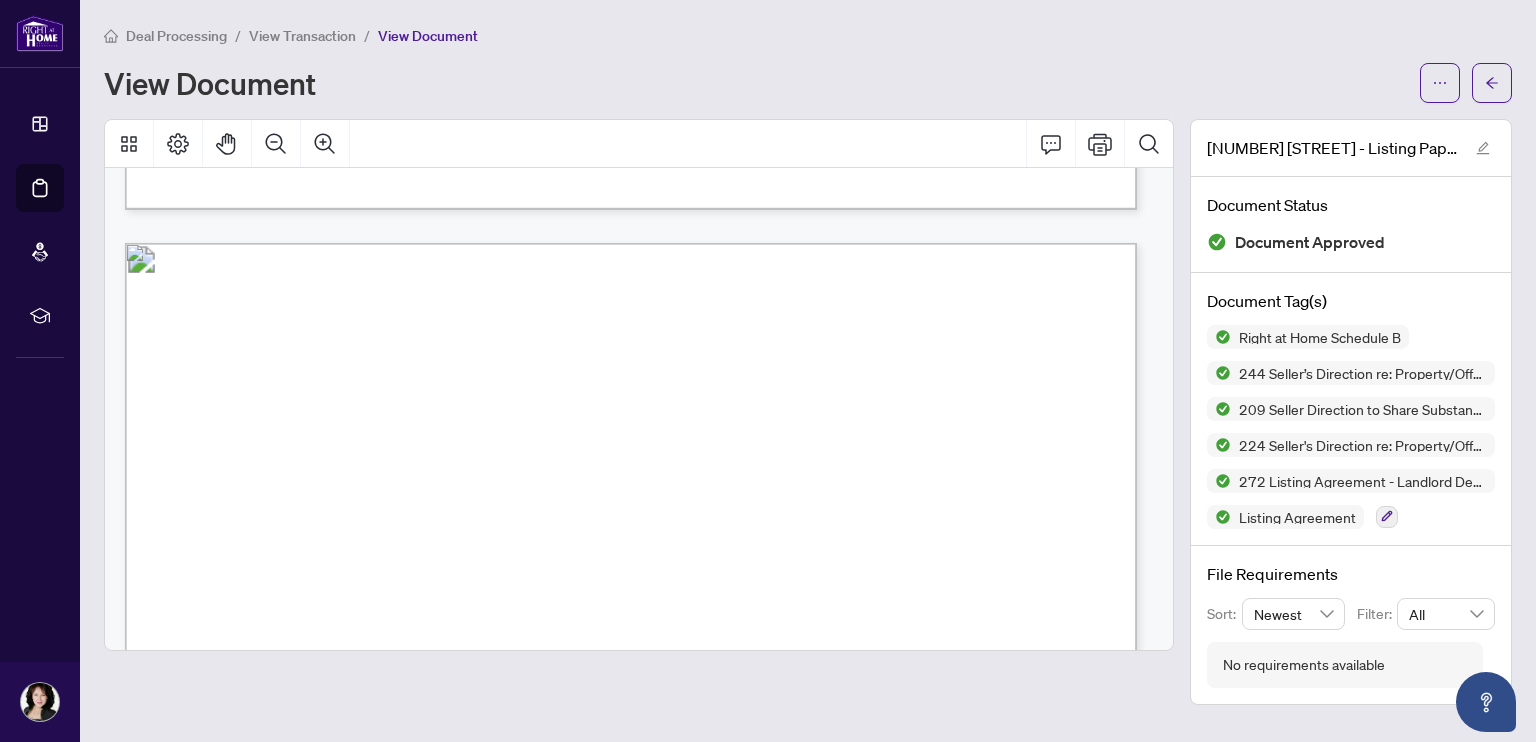 drag, startPoint x: 424, startPoint y: 307, endPoint x: 712, endPoint y: 343, distance: 290.24127 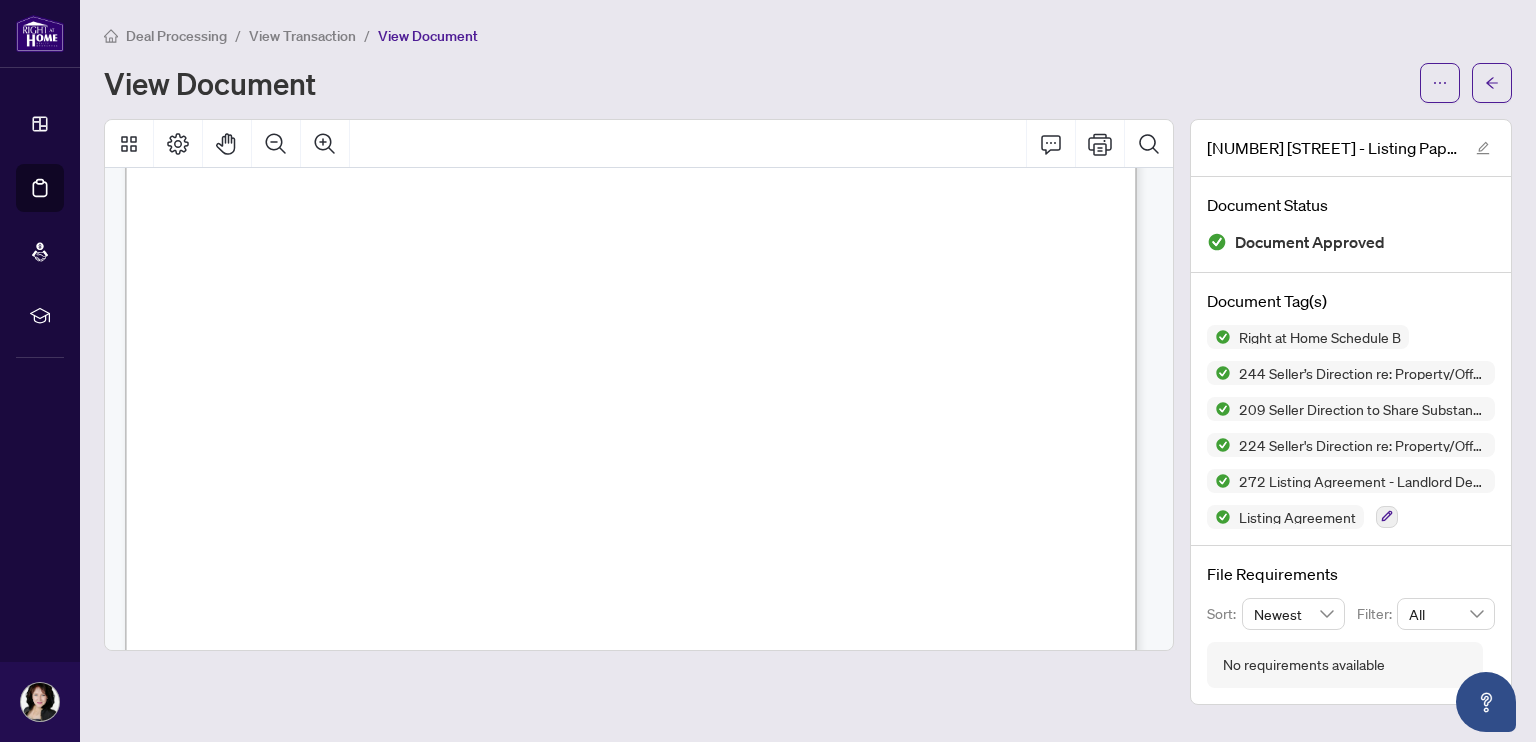 scroll, scrollTop: 11605, scrollLeft: 0, axis: vertical 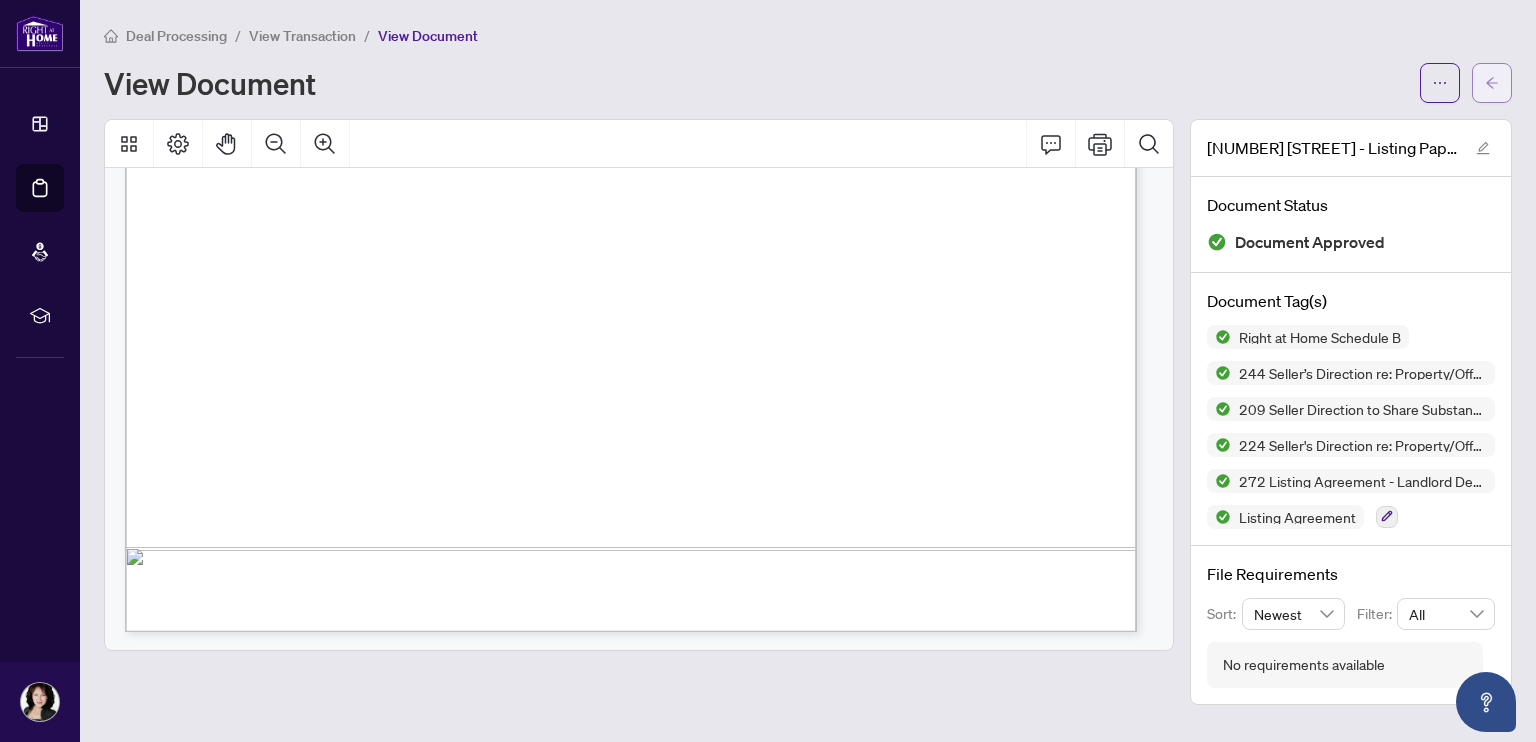 click 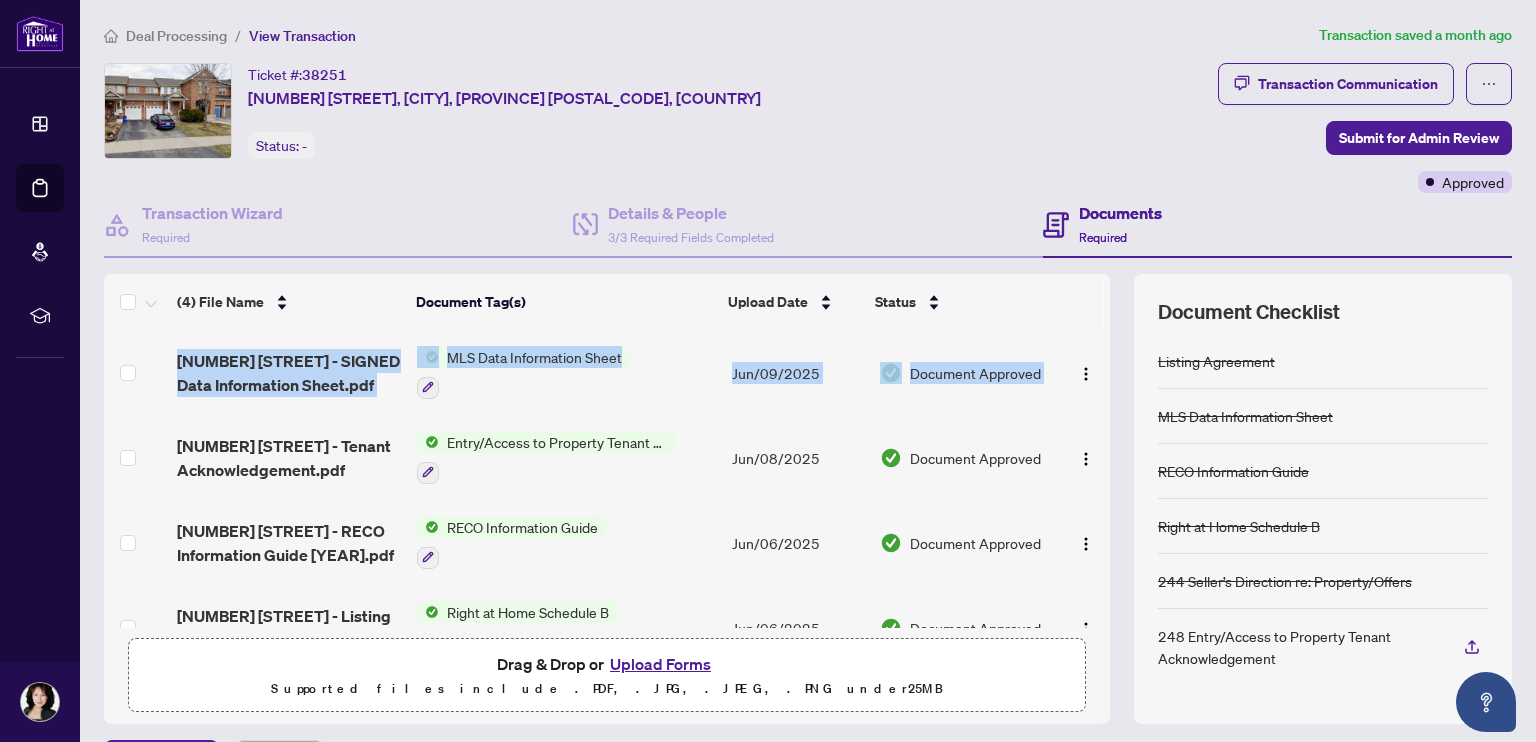 drag, startPoint x: 1086, startPoint y: 365, endPoint x: 1090, endPoint y: 405, distance: 40.1995 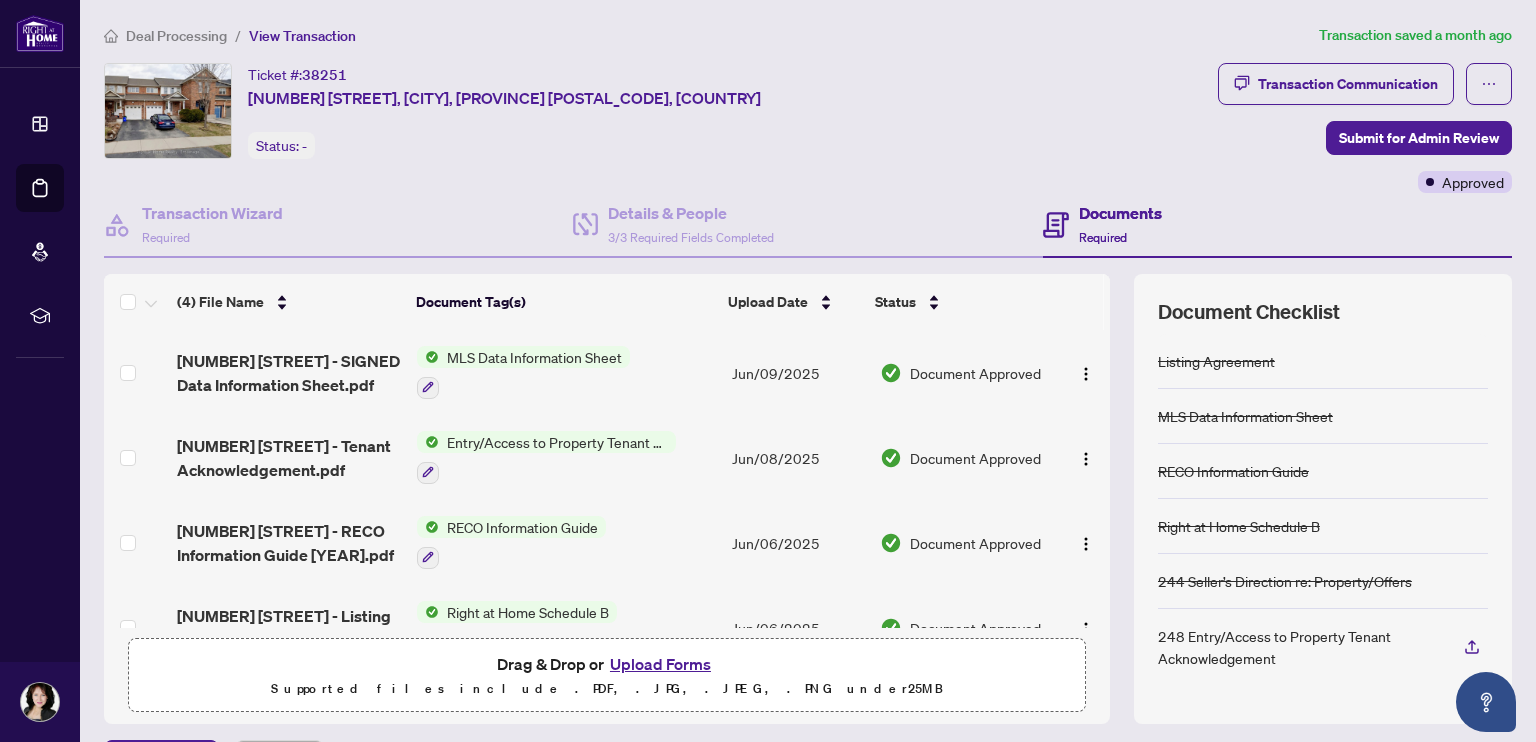 click on "Ticket #: [NUMBER] [NUMBER] [STREET], [CITY], [PROVINCE] [POSTAL_CODE], [COUNTRY] Status: -" at bounding box center [657, 111] 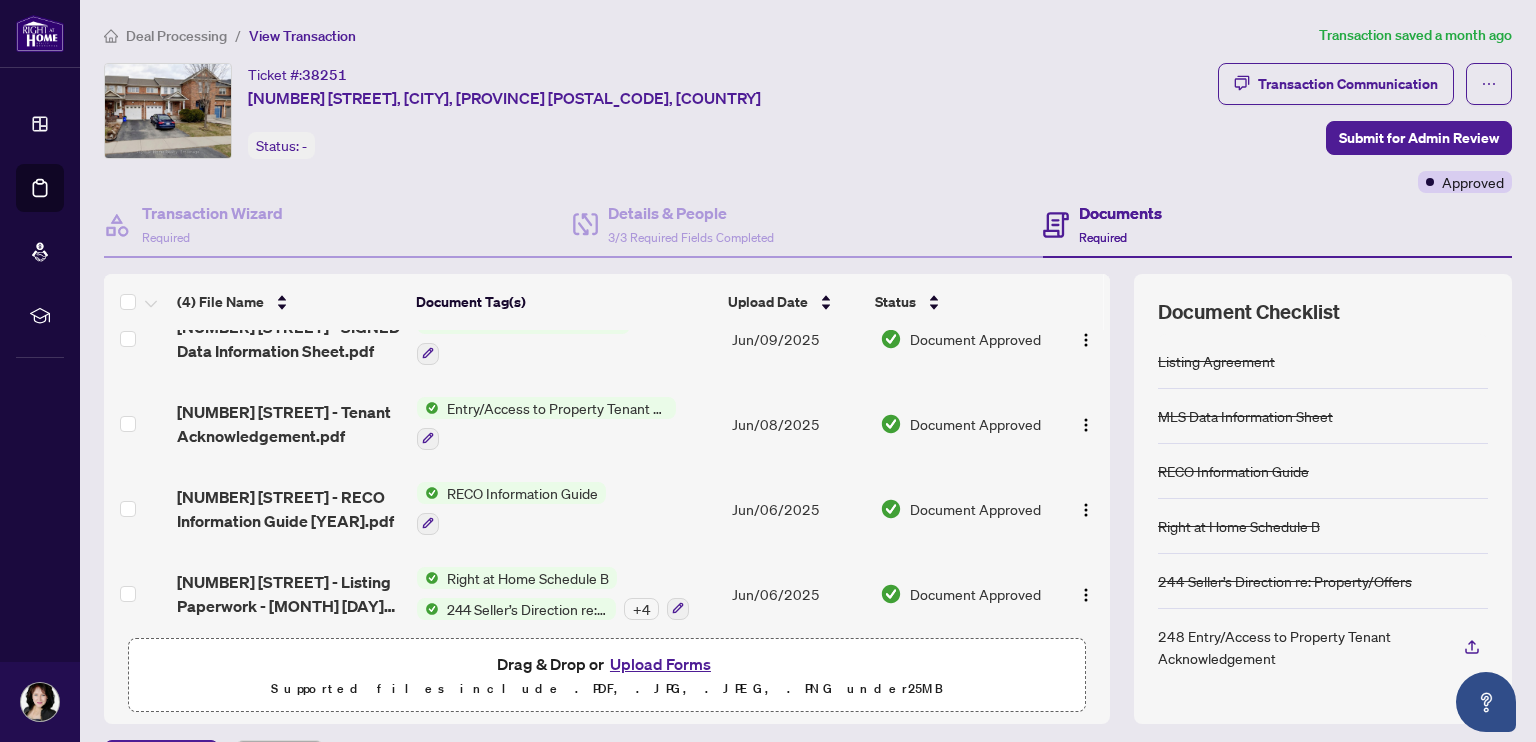 scroll, scrollTop: 45, scrollLeft: 0, axis: vertical 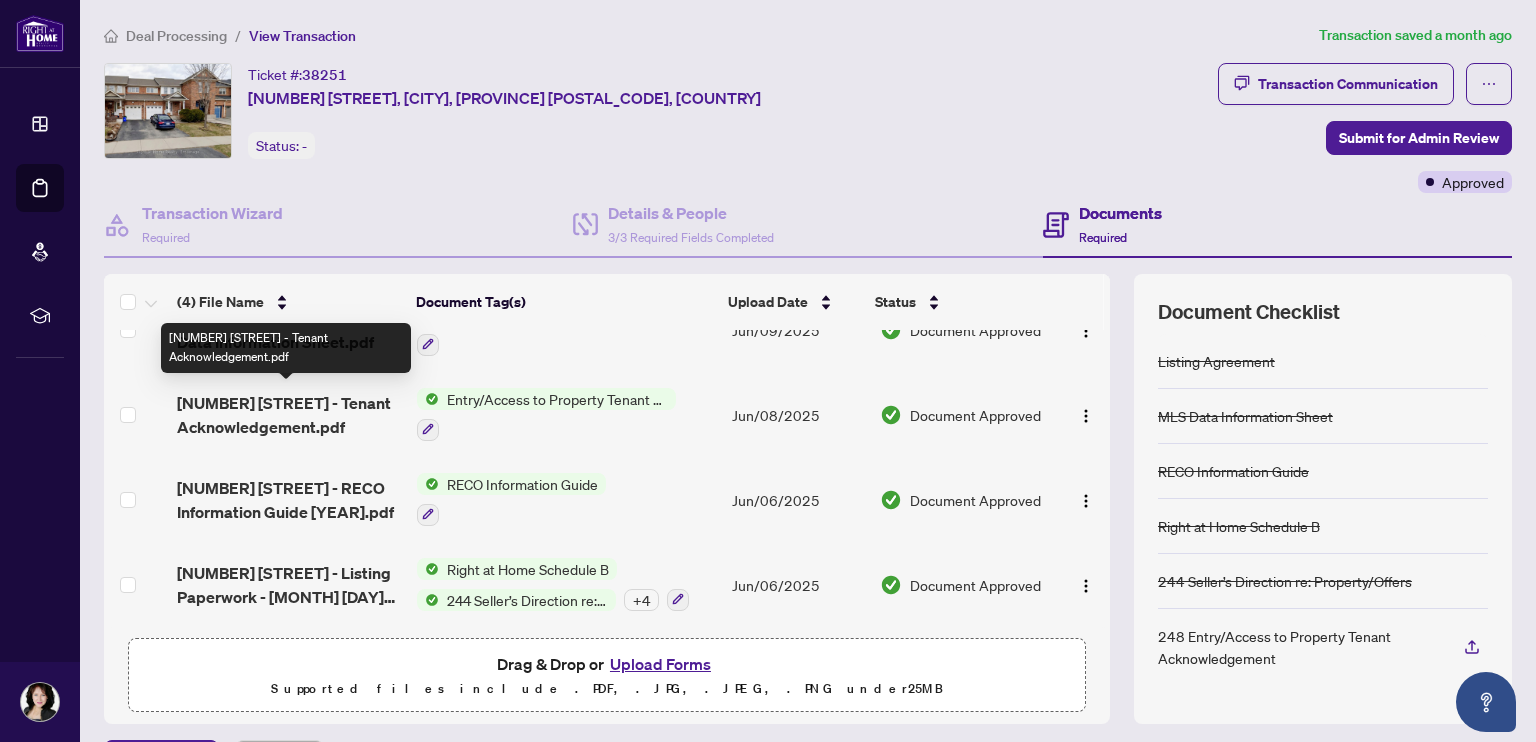 click on "[NUMBER] [STREET] - Tenant Acknowledgement.pdf" at bounding box center (289, 415) 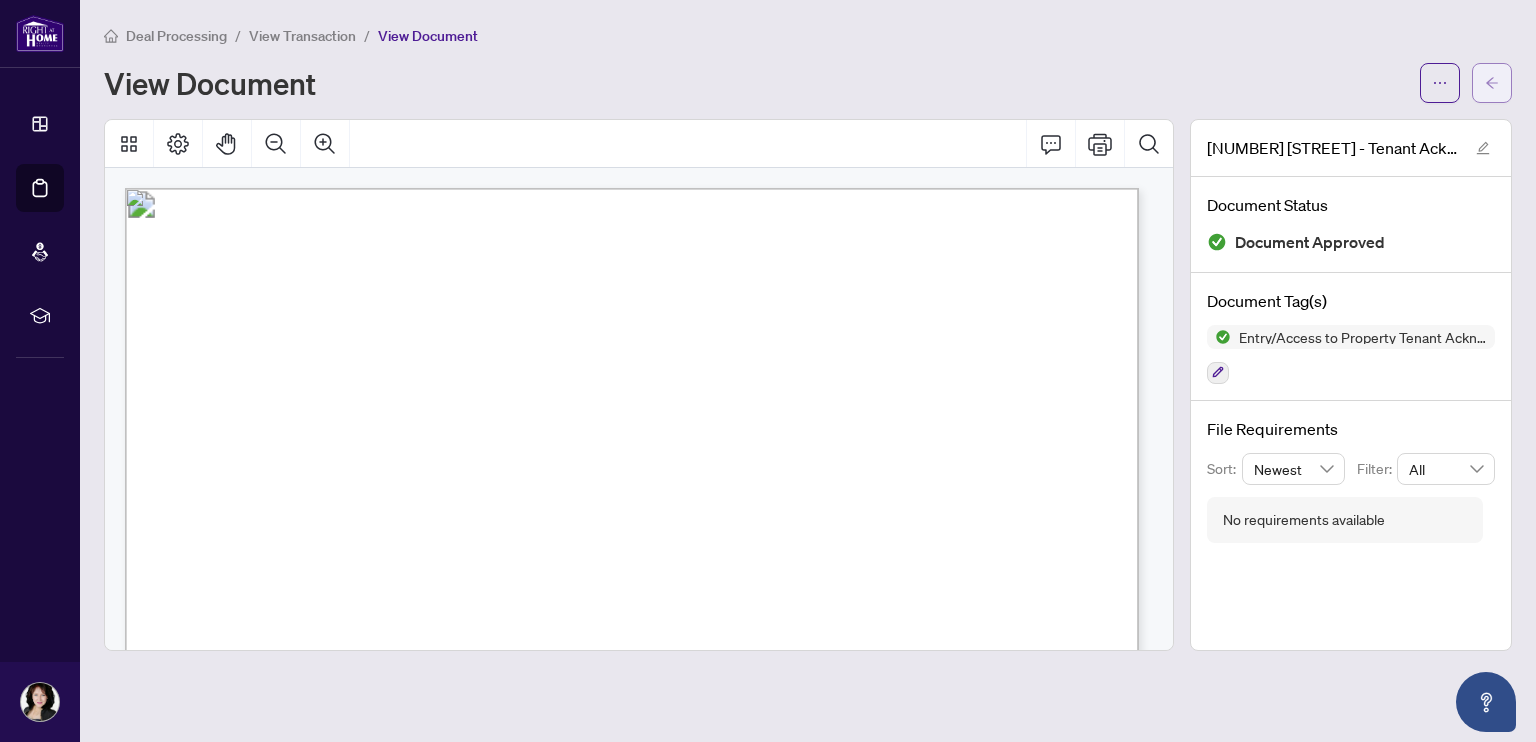 click 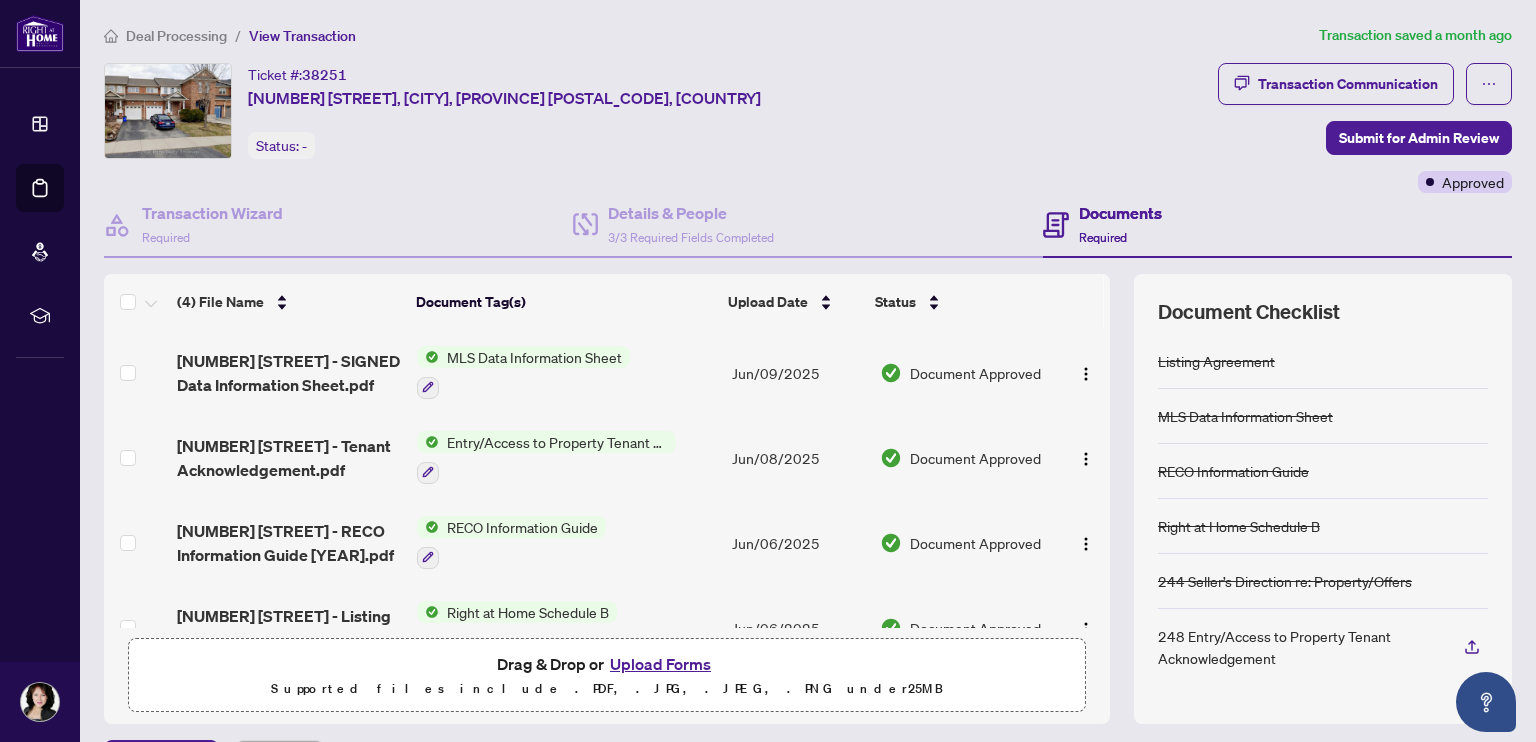 click on "Ticket #: [NUMBER] [NUMBER] [STREET], [CITY], [PROVINCE] [POSTAL_CODE], [COUNTRY] Status: -" at bounding box center (657, 111) 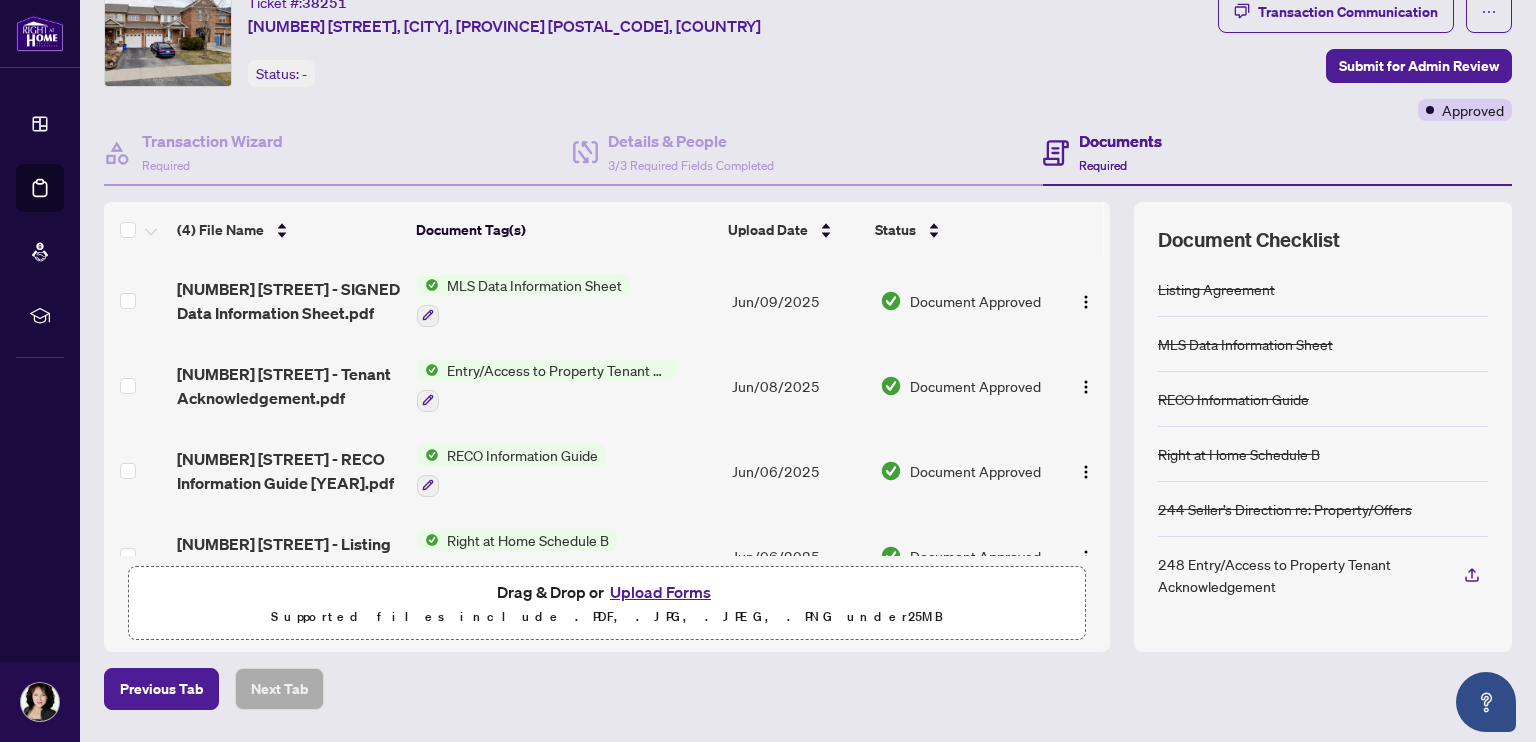 scroll, scrollTop: 81, scrollLeft: 0, axis: vertical 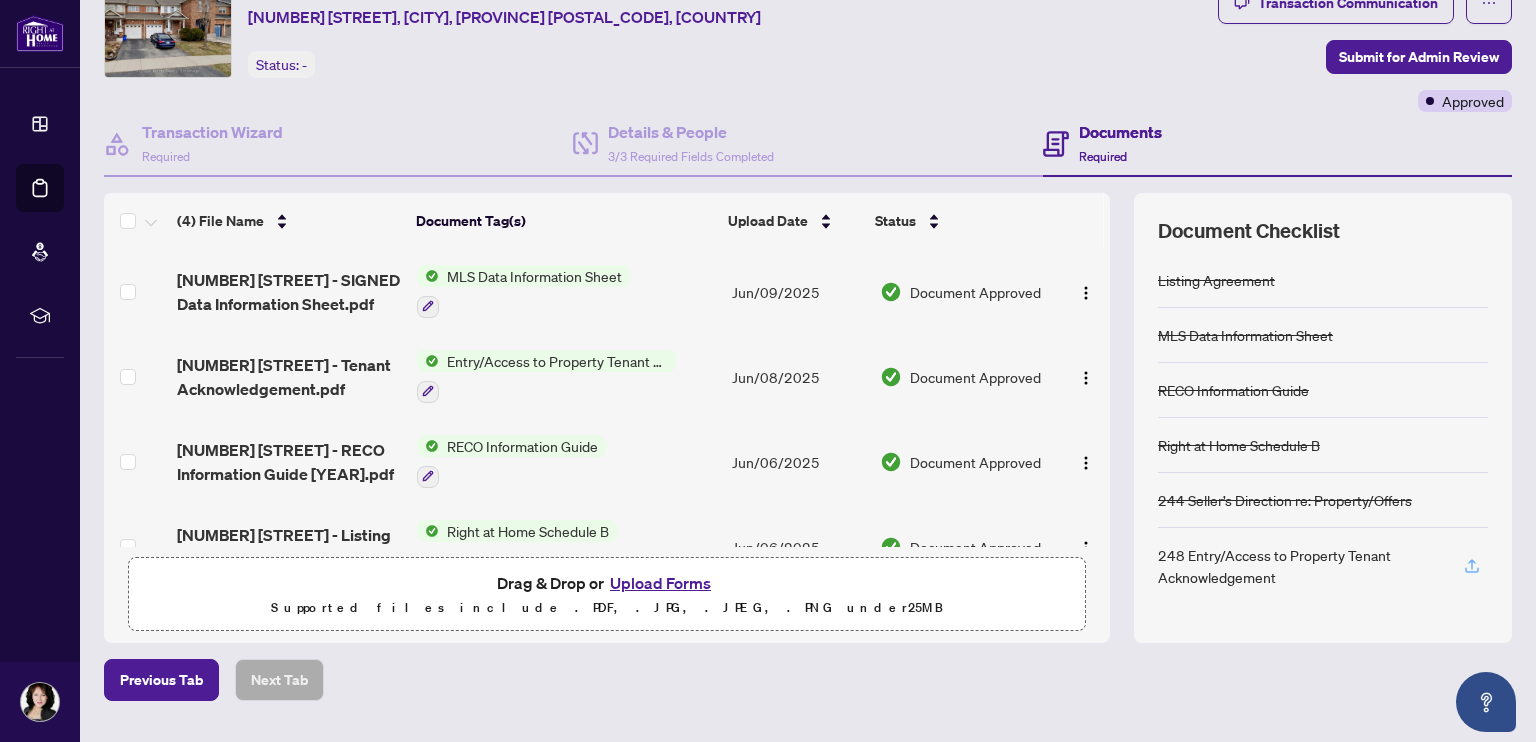 click 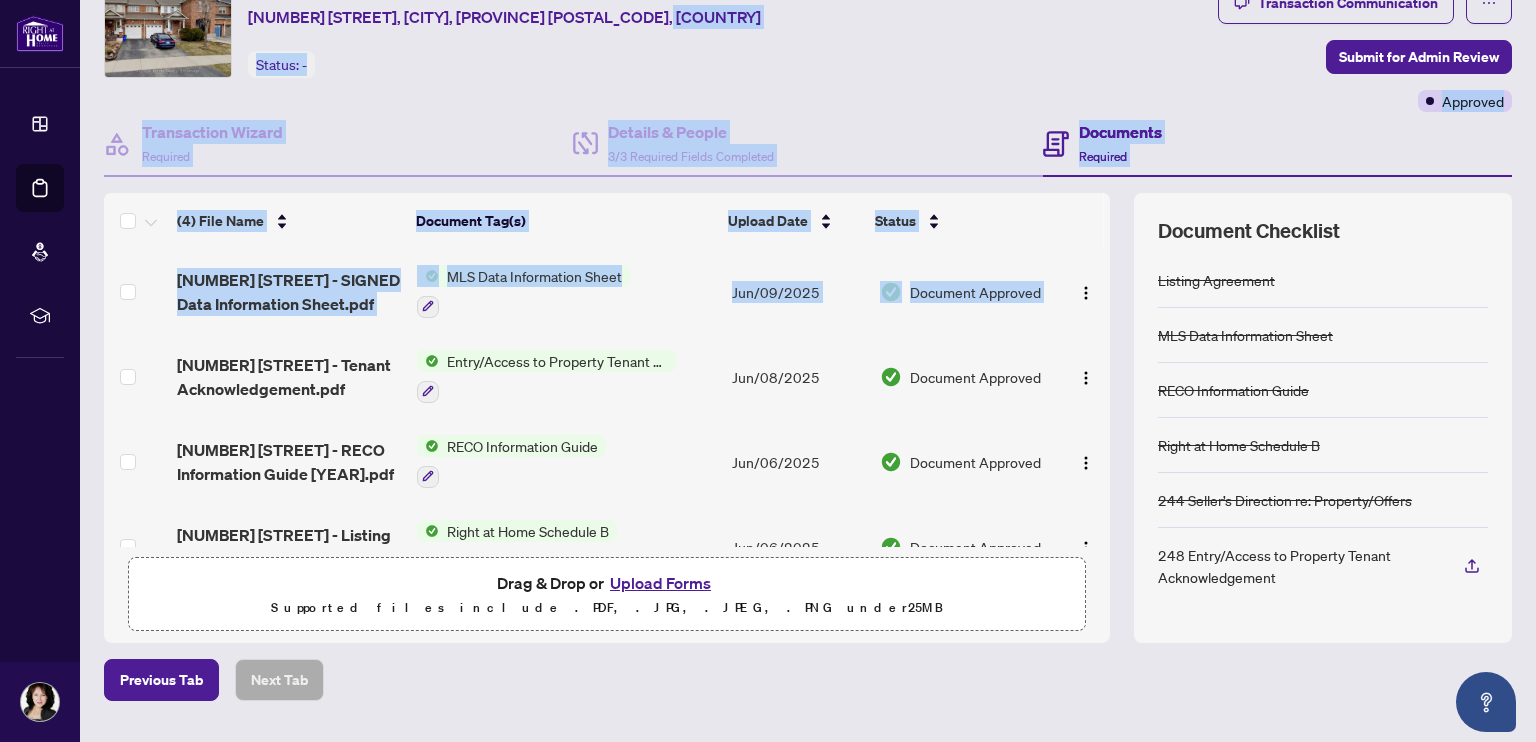 drag, startPoint x: 1088, startPoint y: 288, endPoint x: 1193, endPoint y: 82, distance: 231.21635 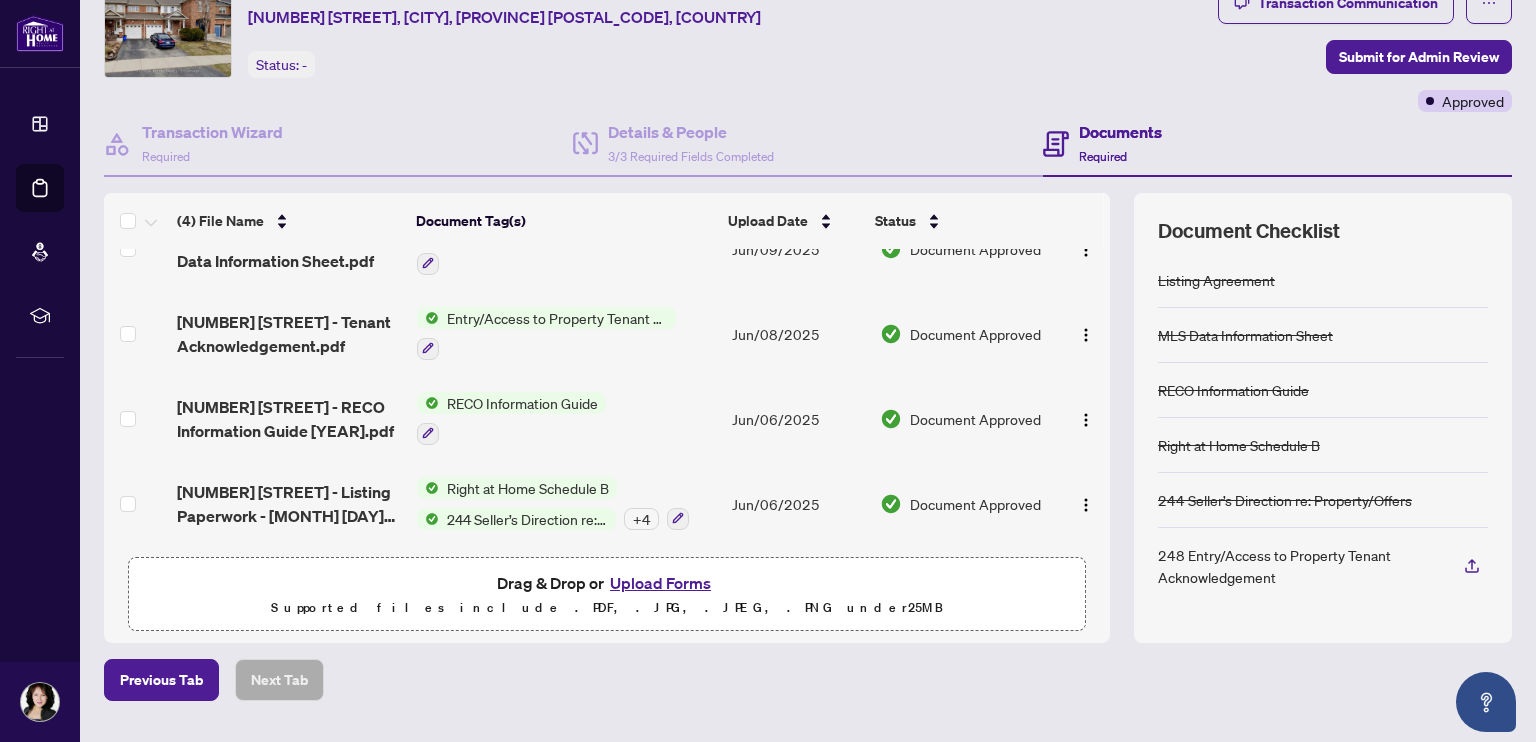 scroll, scrollTop: 45, scrollLeft: 0, axis: vertical 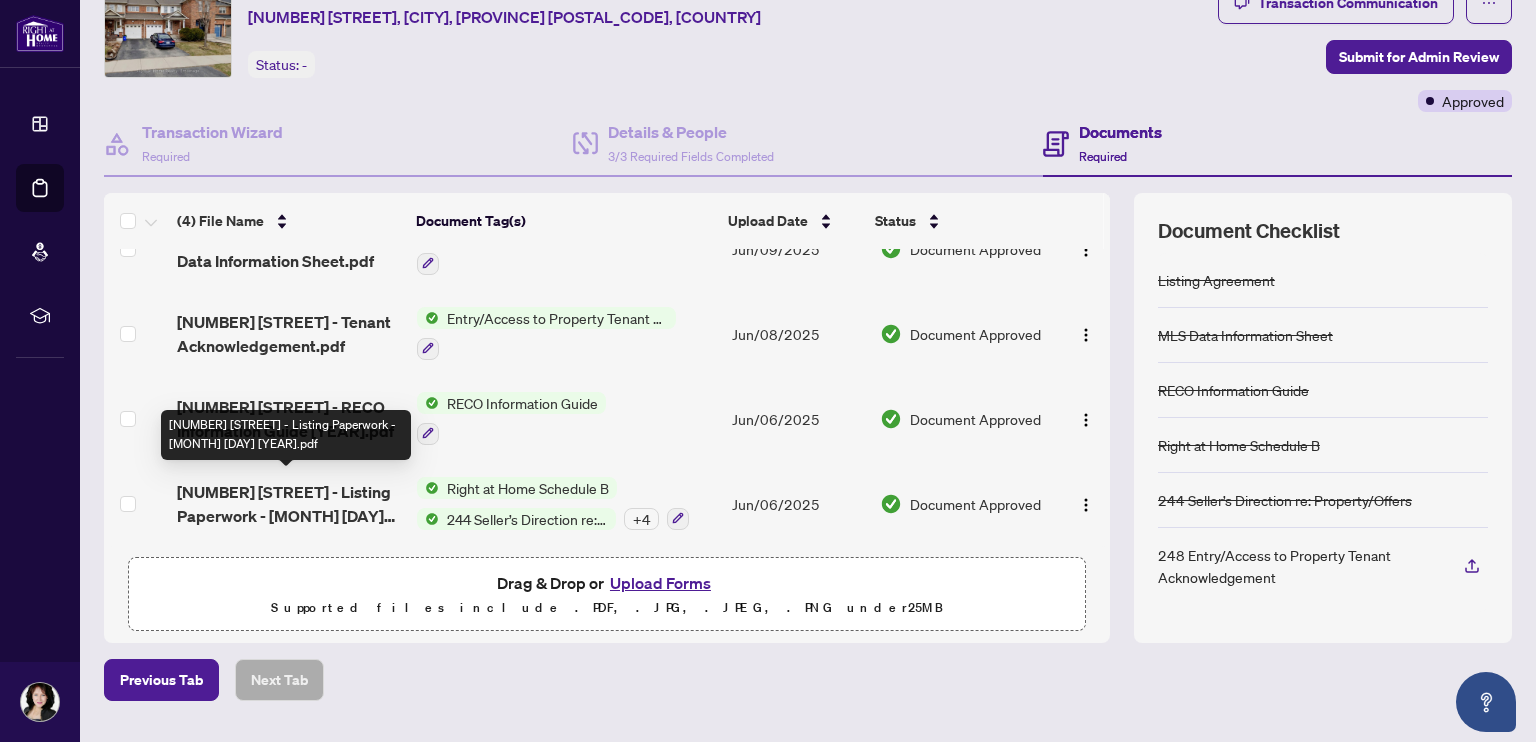 click on "[NUMBER] [STREET] - Listing Paperwork - [MONTH] [DAY] [YEAR].pdf" at bounding box center (289, 504) 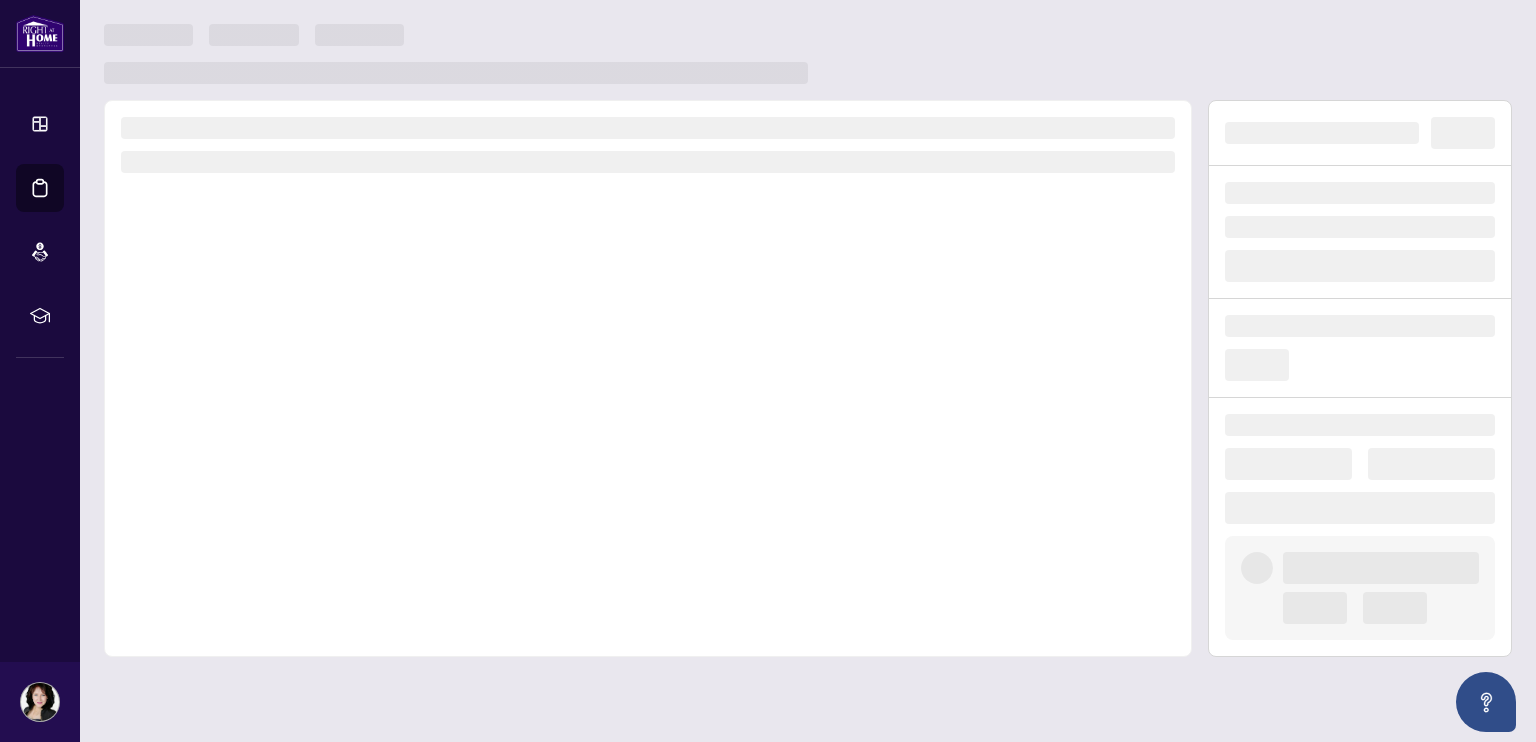 scroll, scrollTop: 0, scrollLeft: 0, axis: both 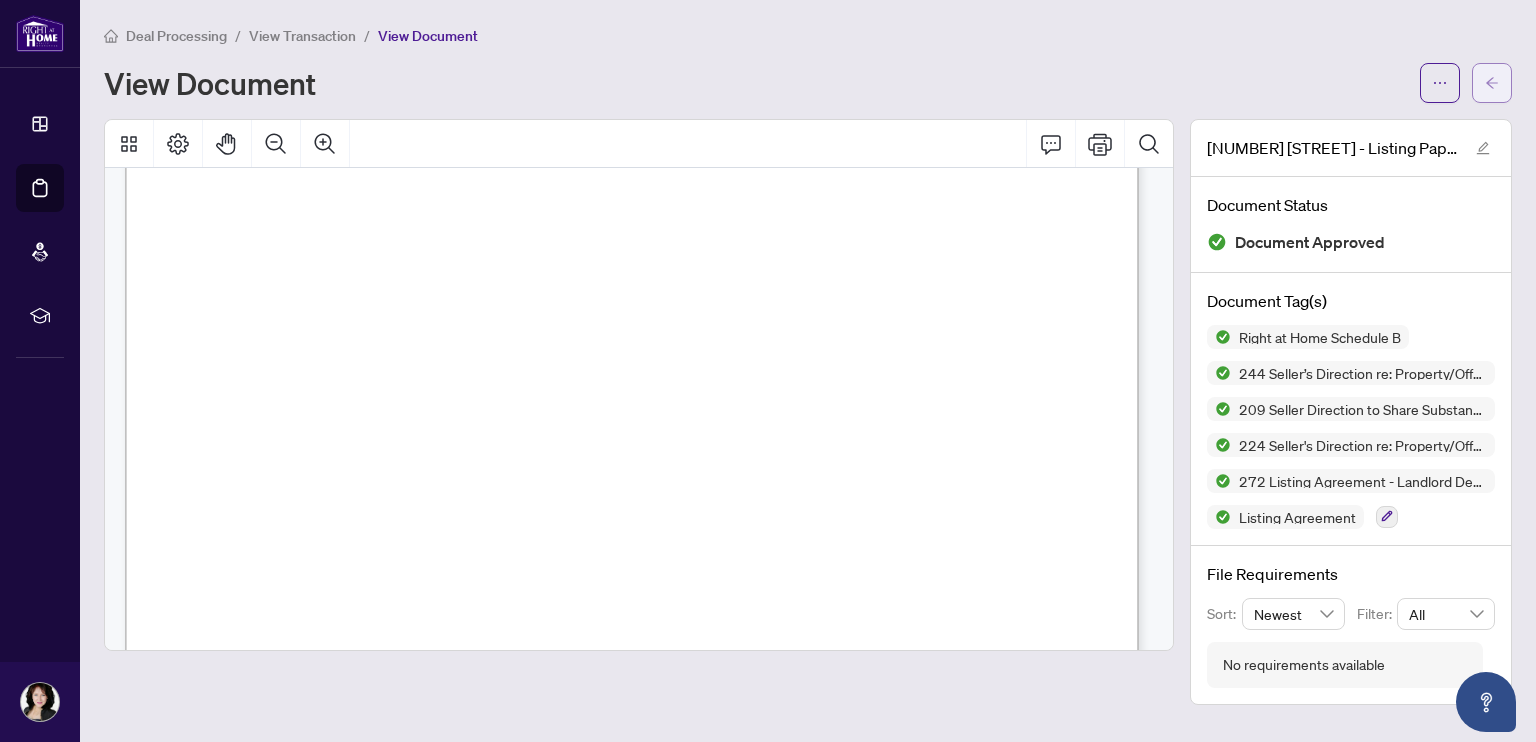 click 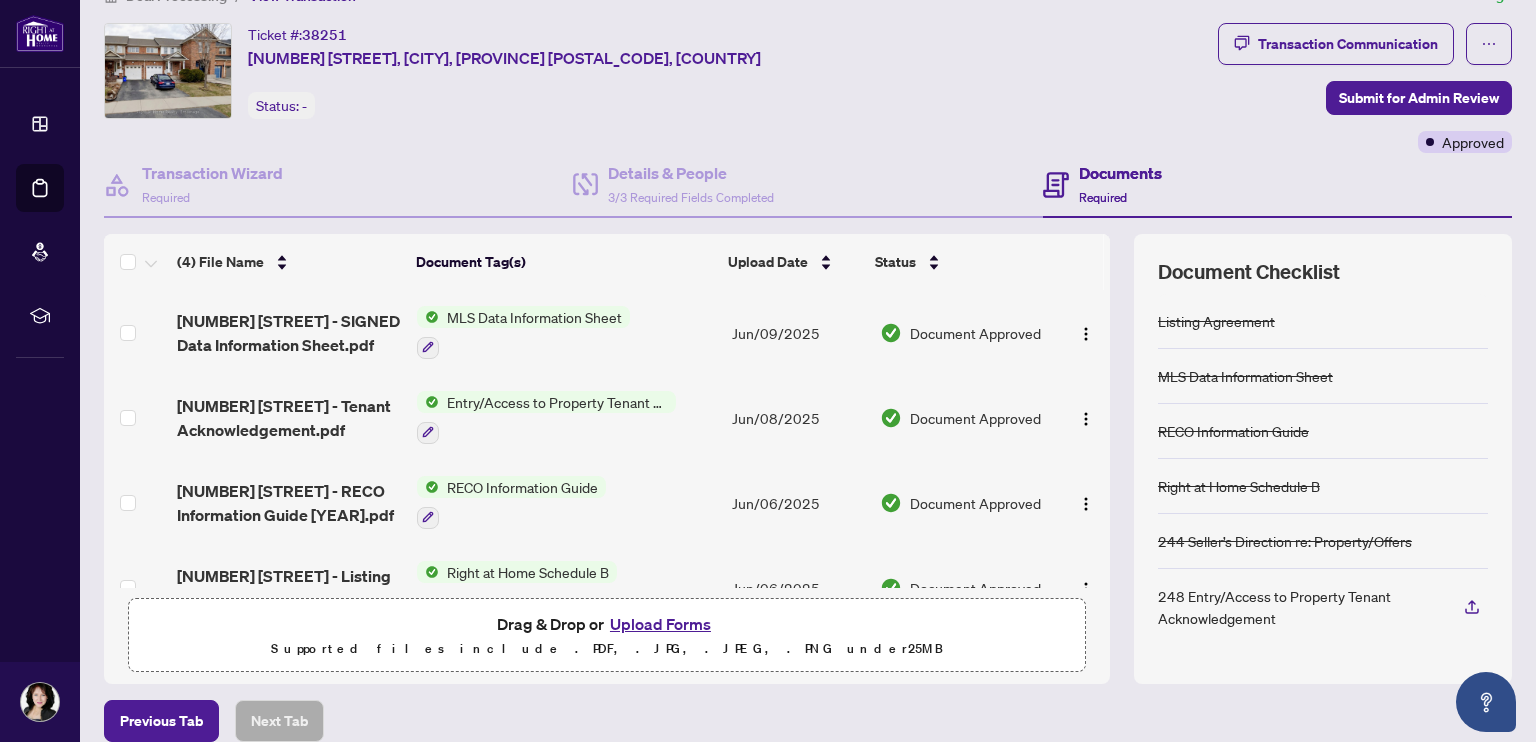 scroll, scrollTop: 39, scrollLeft: 0, axis: vertical 